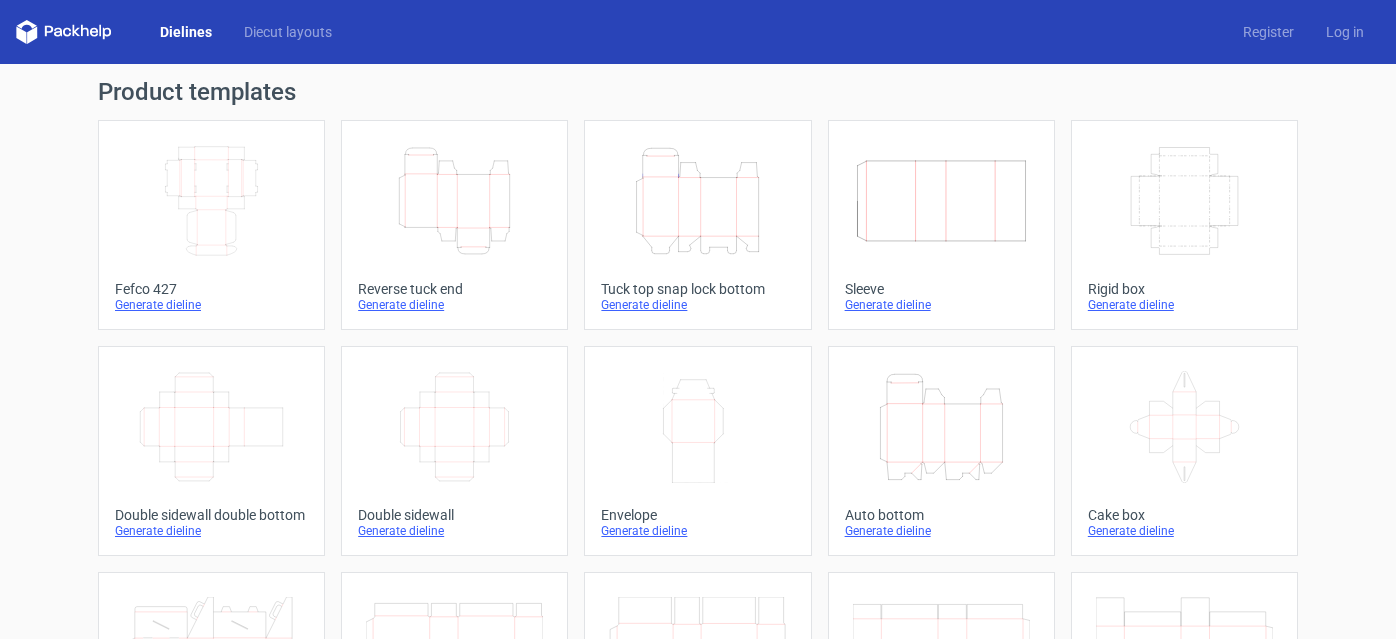 scroll, scrollTop: 0, scrollLeft: 0, axis: both 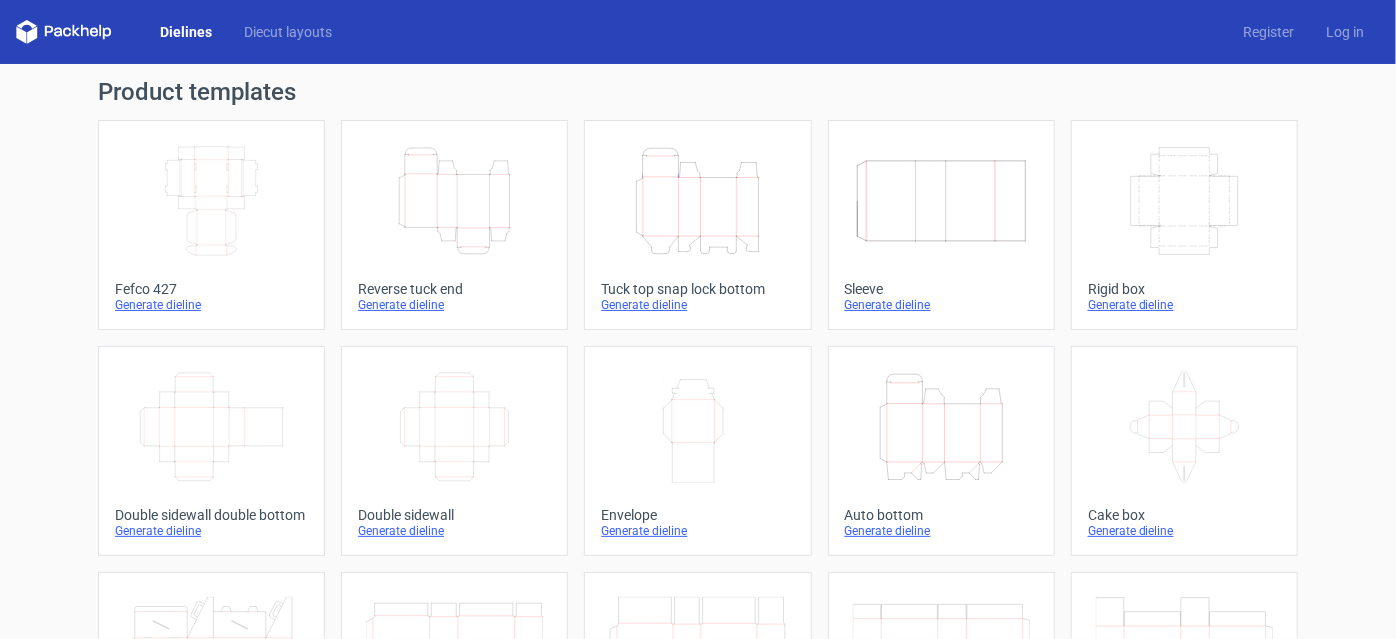 click on "Generate dieline" at bounding box center [454, 305] 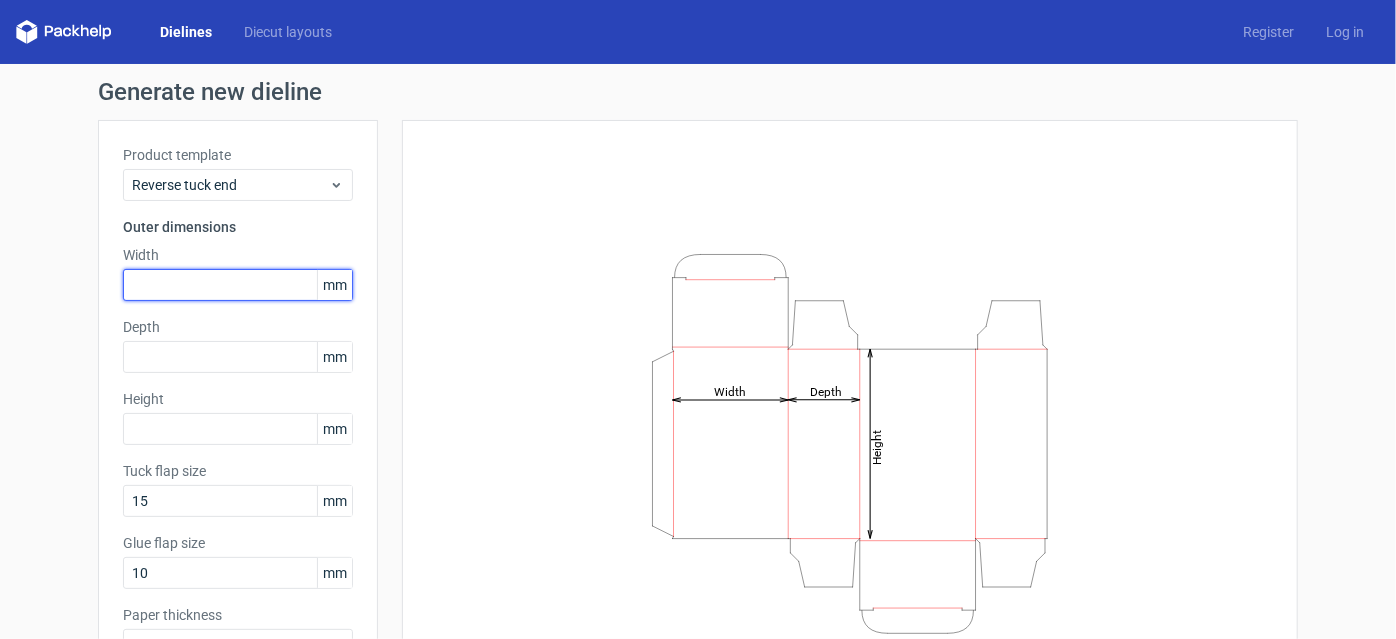 click at bounding box center [238, 285] 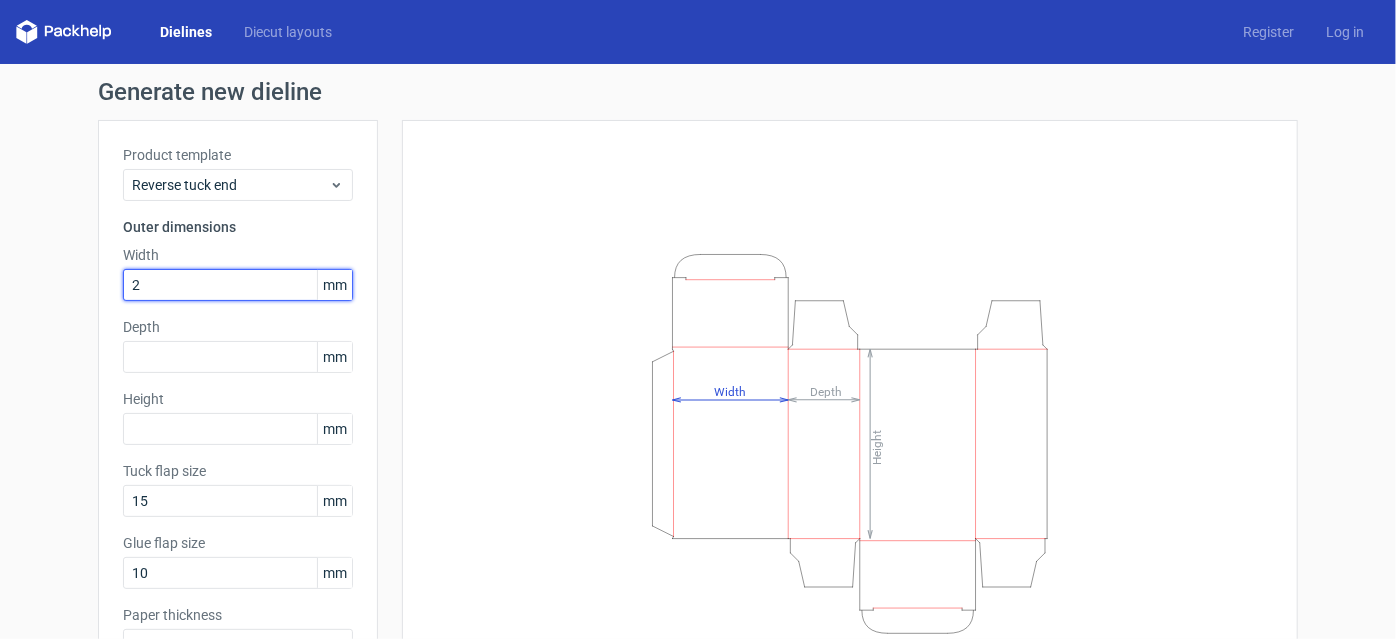 click on "2" at bounding box center [238, 285] 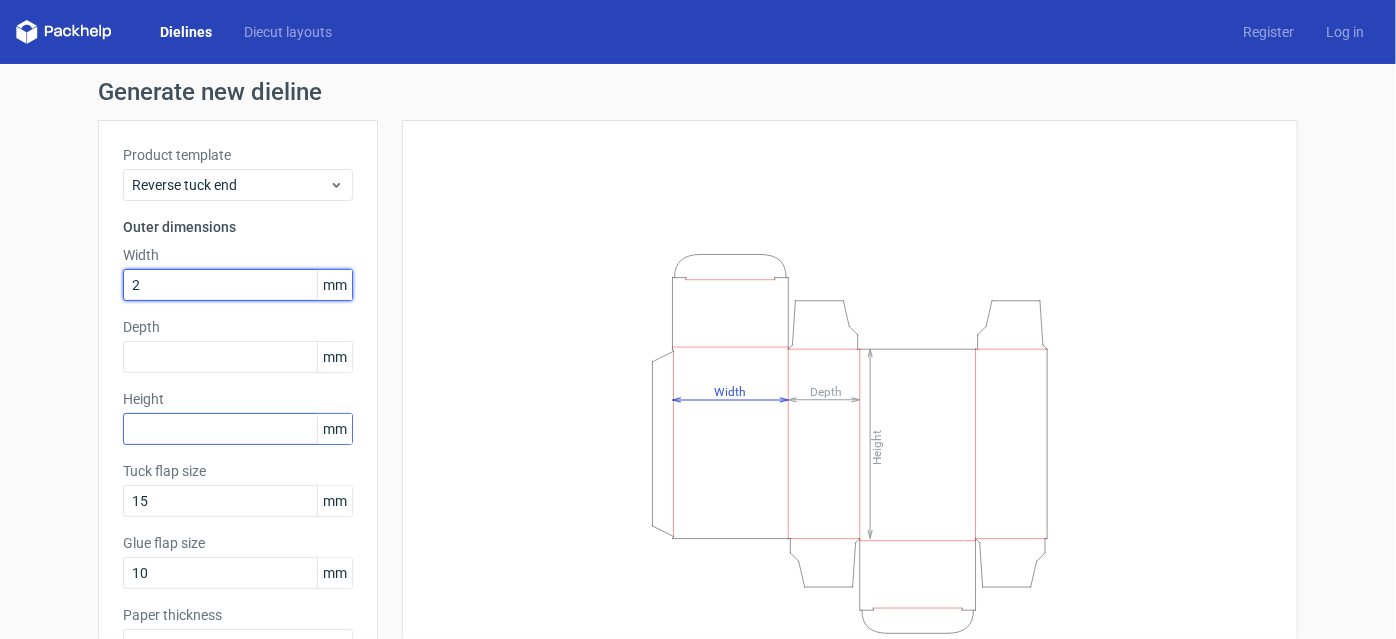 type on "2" 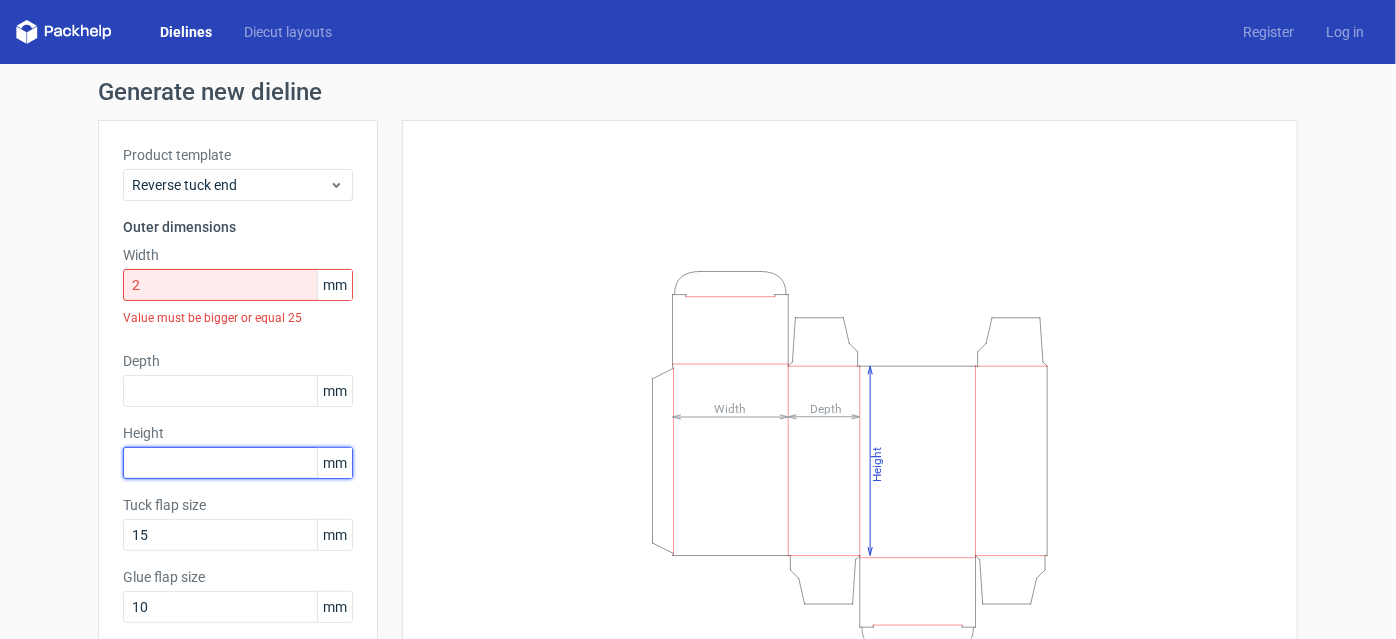 click on "Height mm" at bounding box center (238, 451) 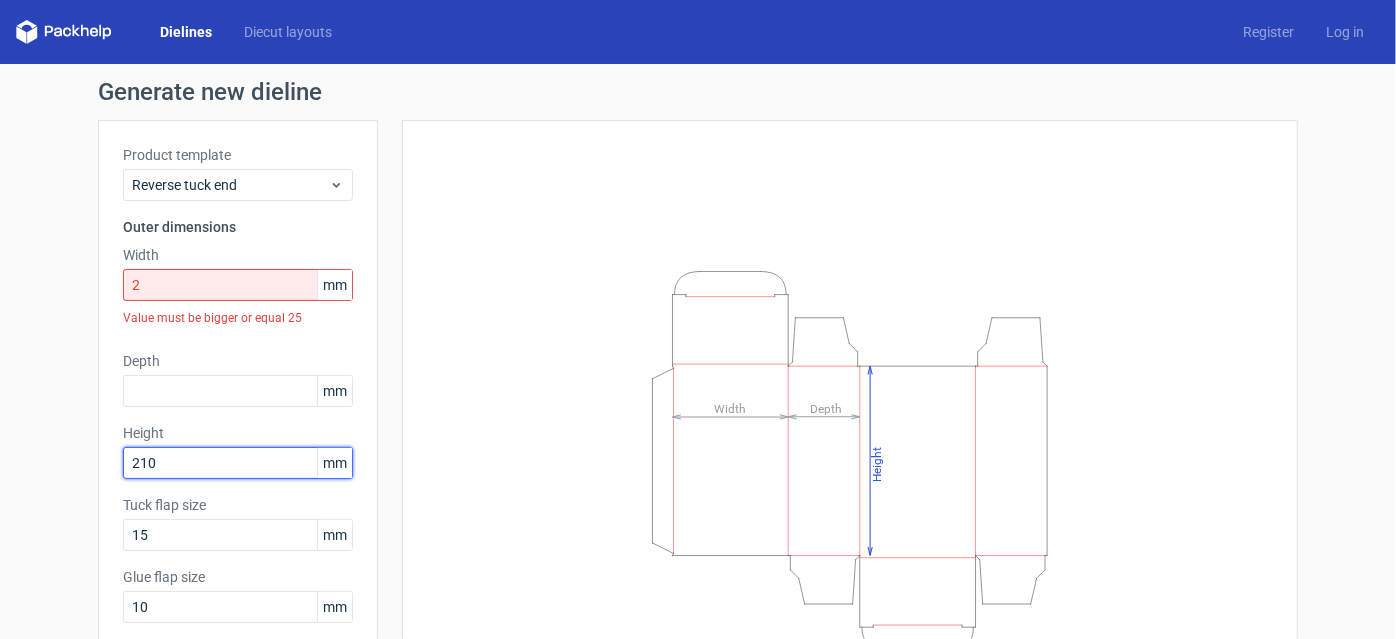 type on "210" 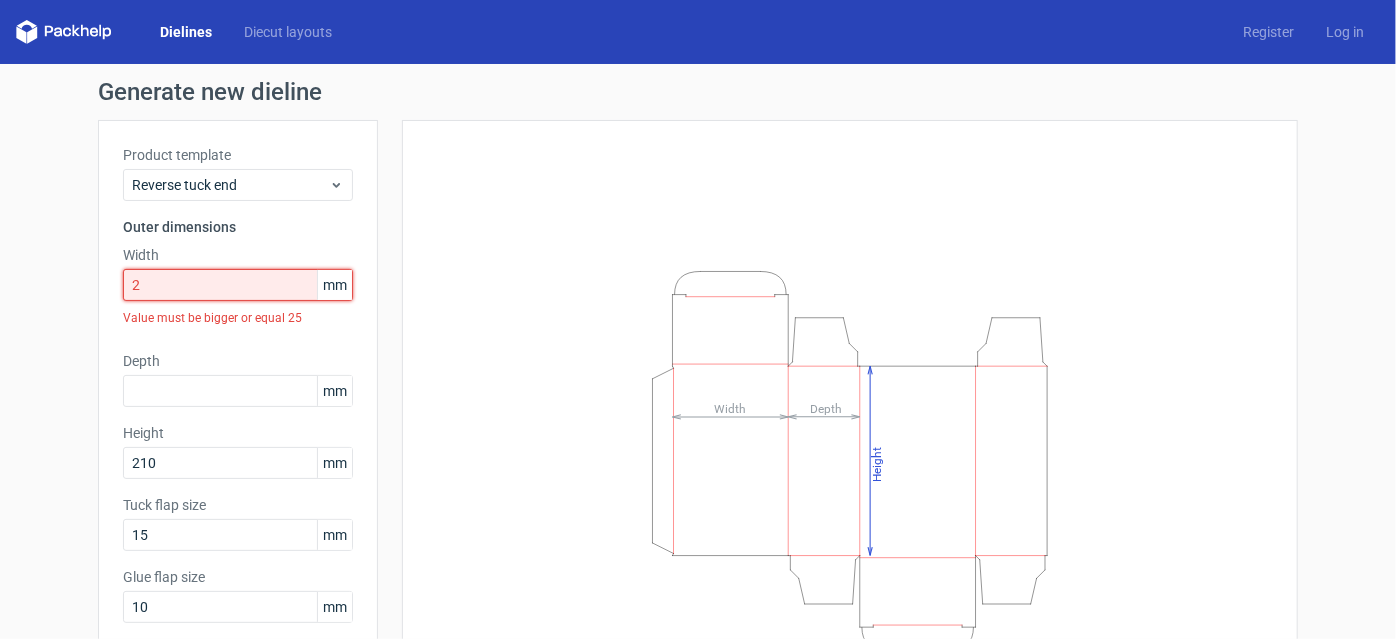 click on "2" at bounding box center (238, 285) 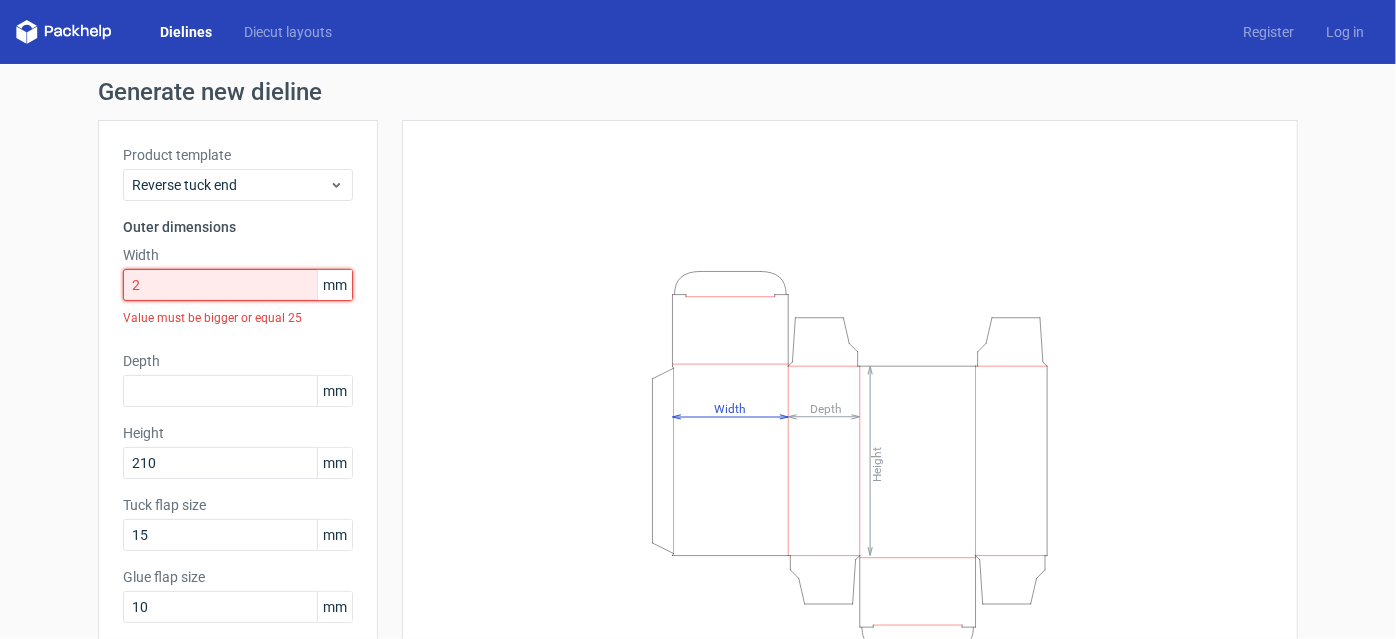 click on "2" at bounding box center [238, 285] 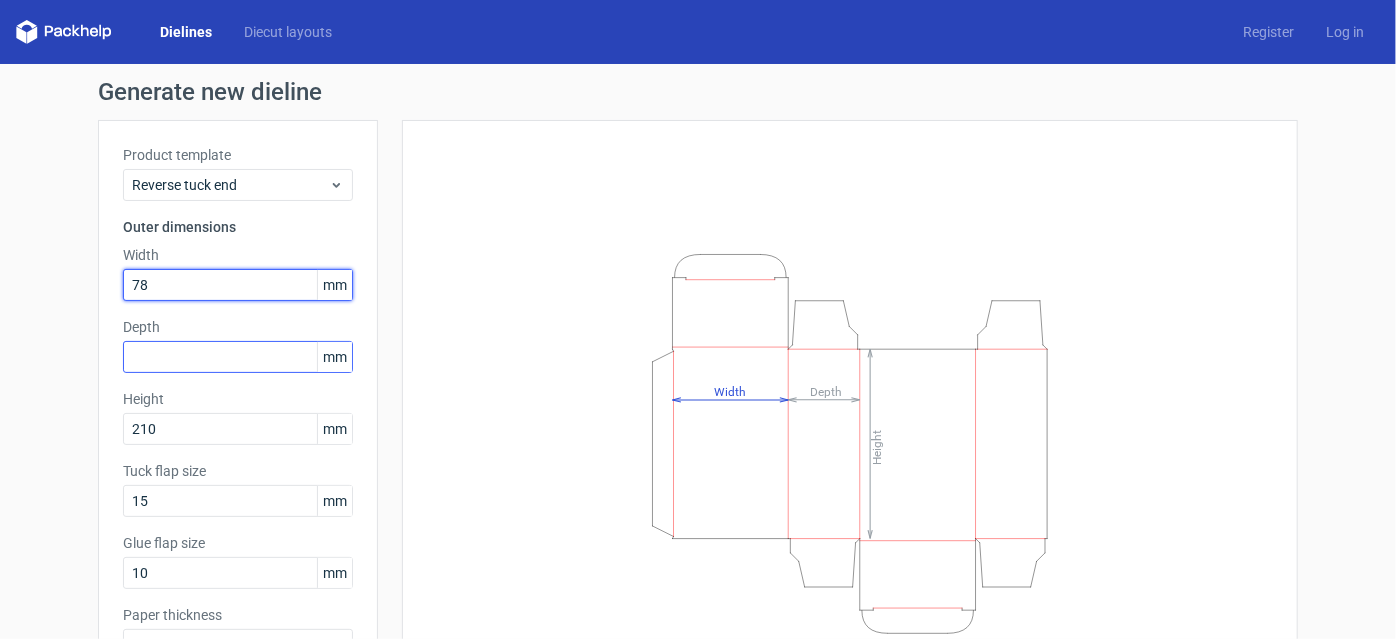 type on "78" 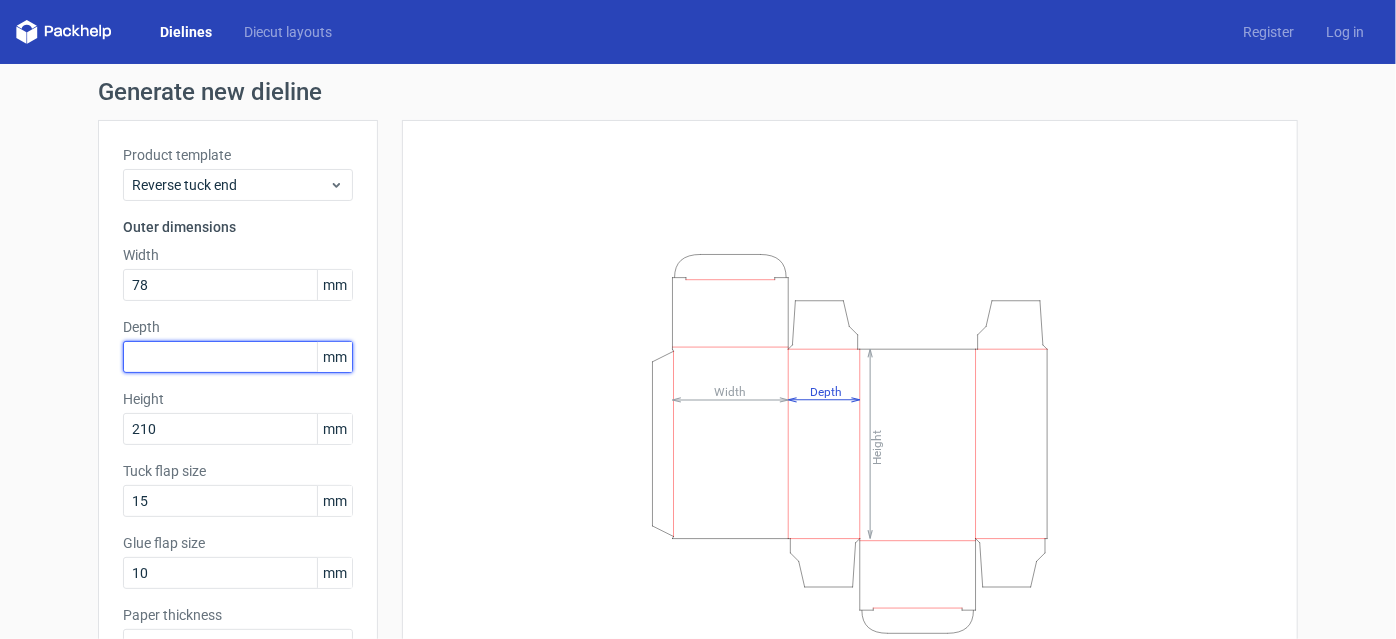 click at bounding box center (238, 357) 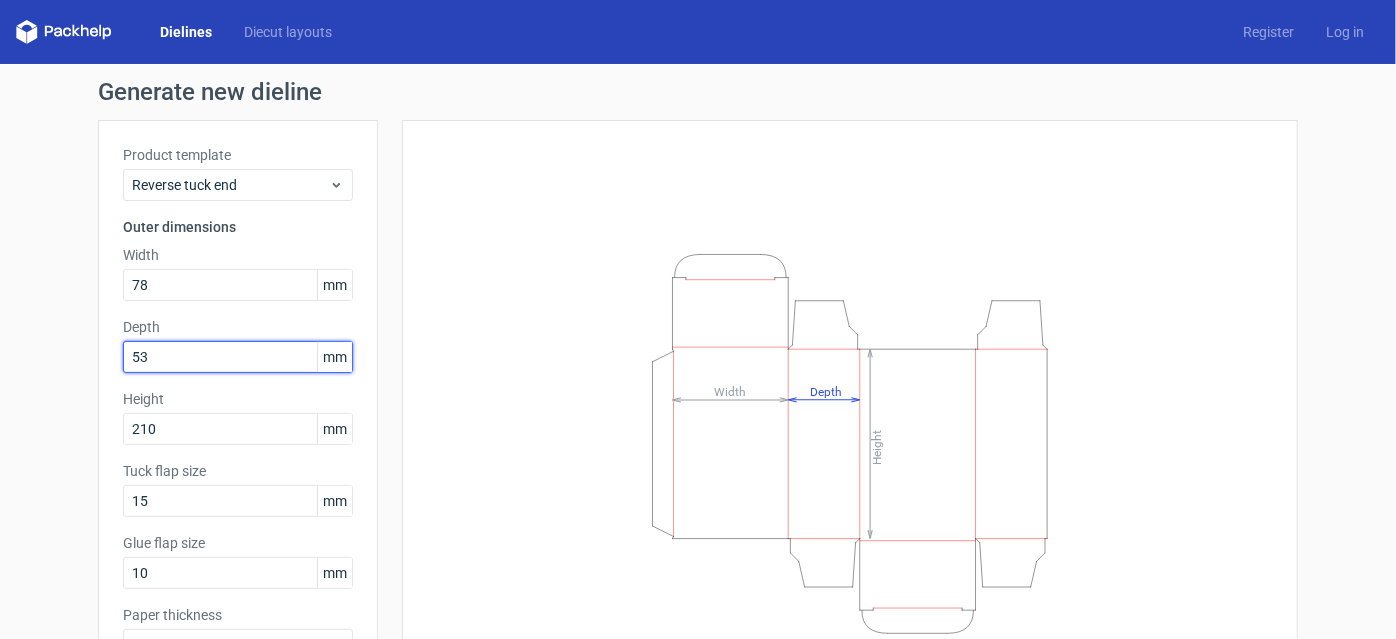type on "53" 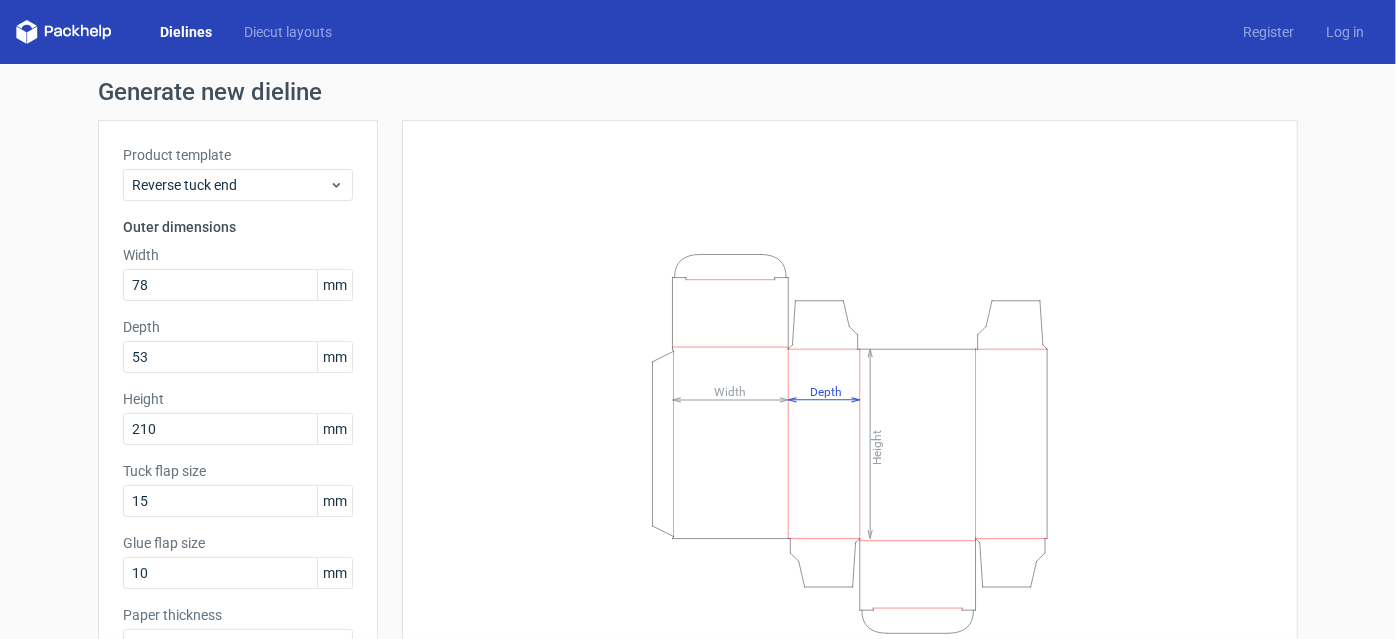 click on "Product template Reverse tuck end Outer dimensions Width 78 mm Depth 53 mm Height 210 mm Tuck flap size 15 mm Glue flap size 10 mm Paper thickness 0.5 mm" at bounding box center (238, 411) 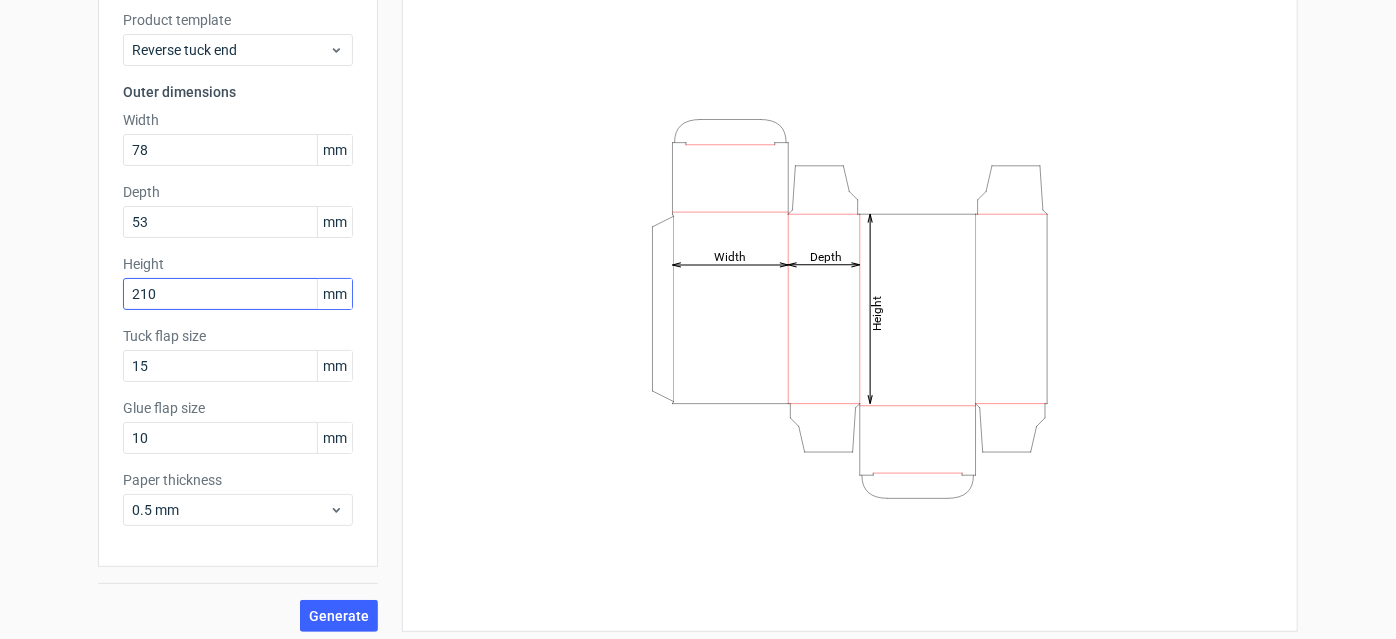 scroll, scrollTop: 143, scrollLeft: 0, axis: vertical 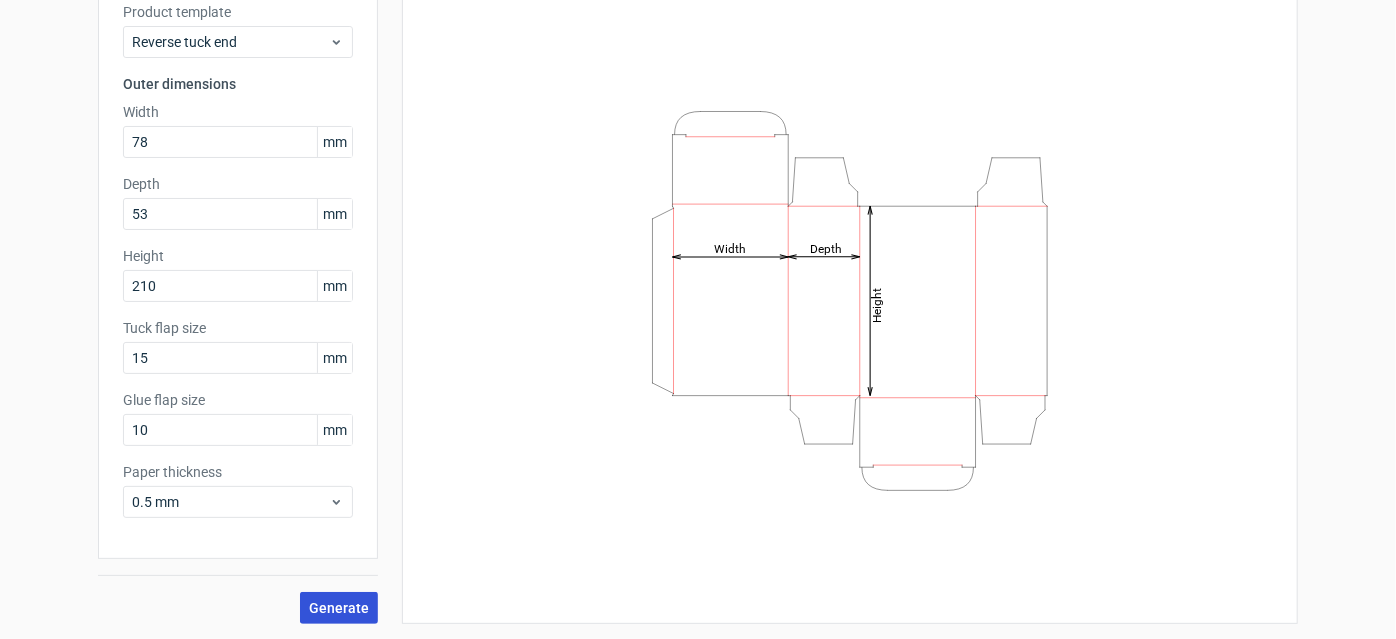 click on "Generate" at bounding box center (339, 608) 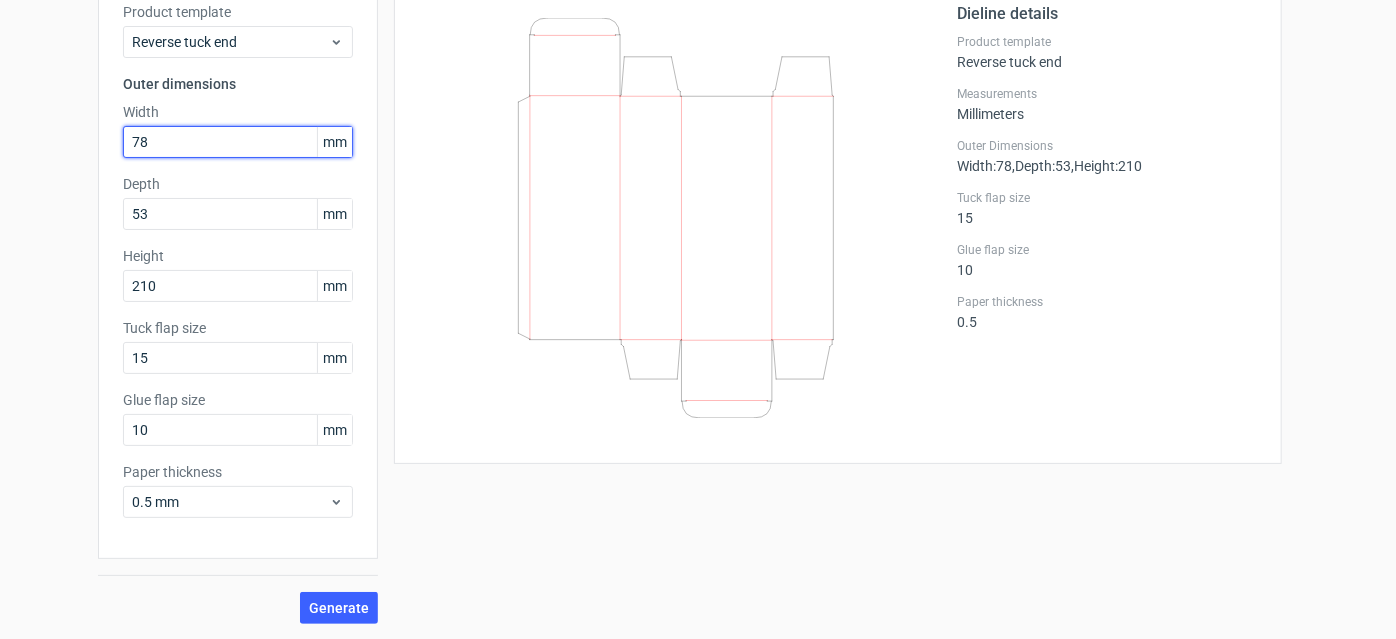 click on "78" at bounding box center (238, 142) 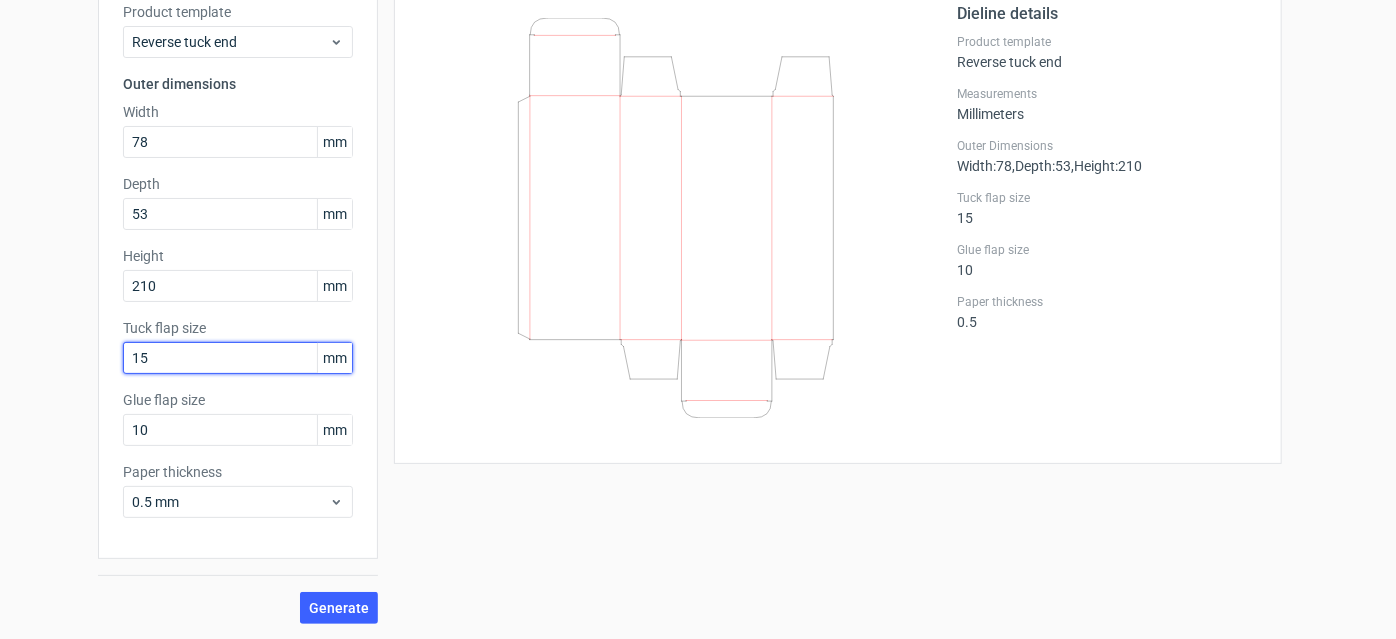 click on "15" at bounding box center (238, 358) 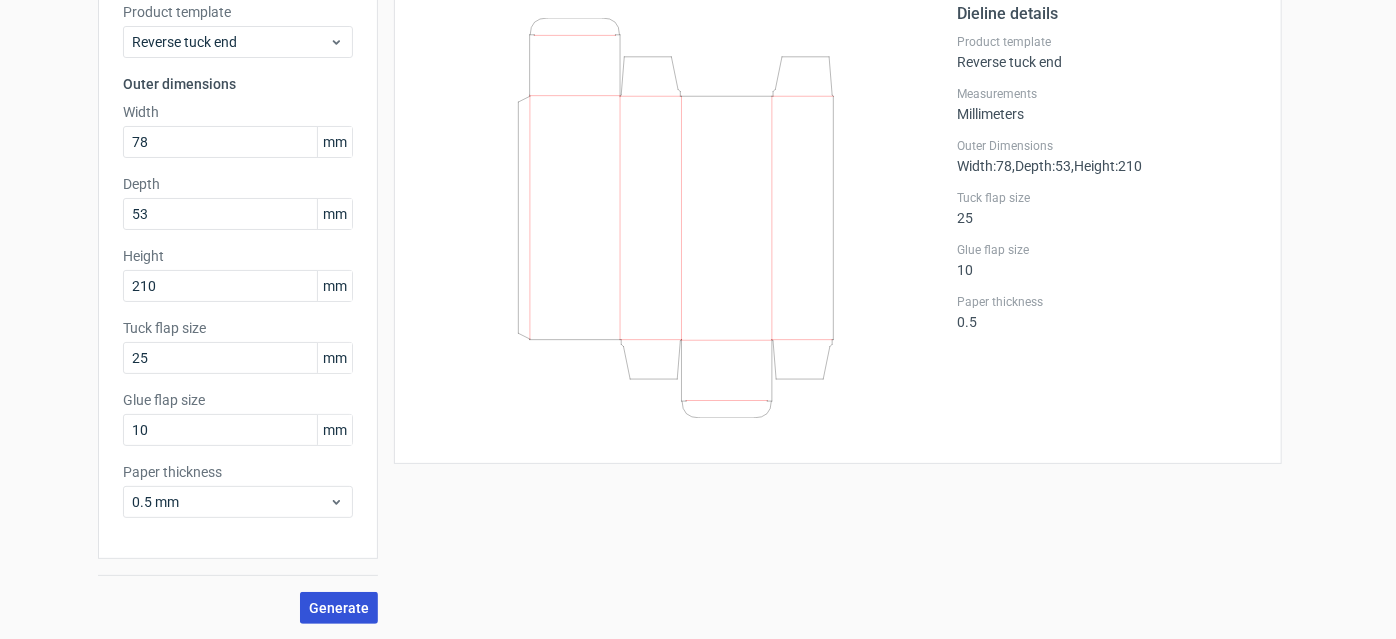 click on "Generate" at bounding box center (339, 608) 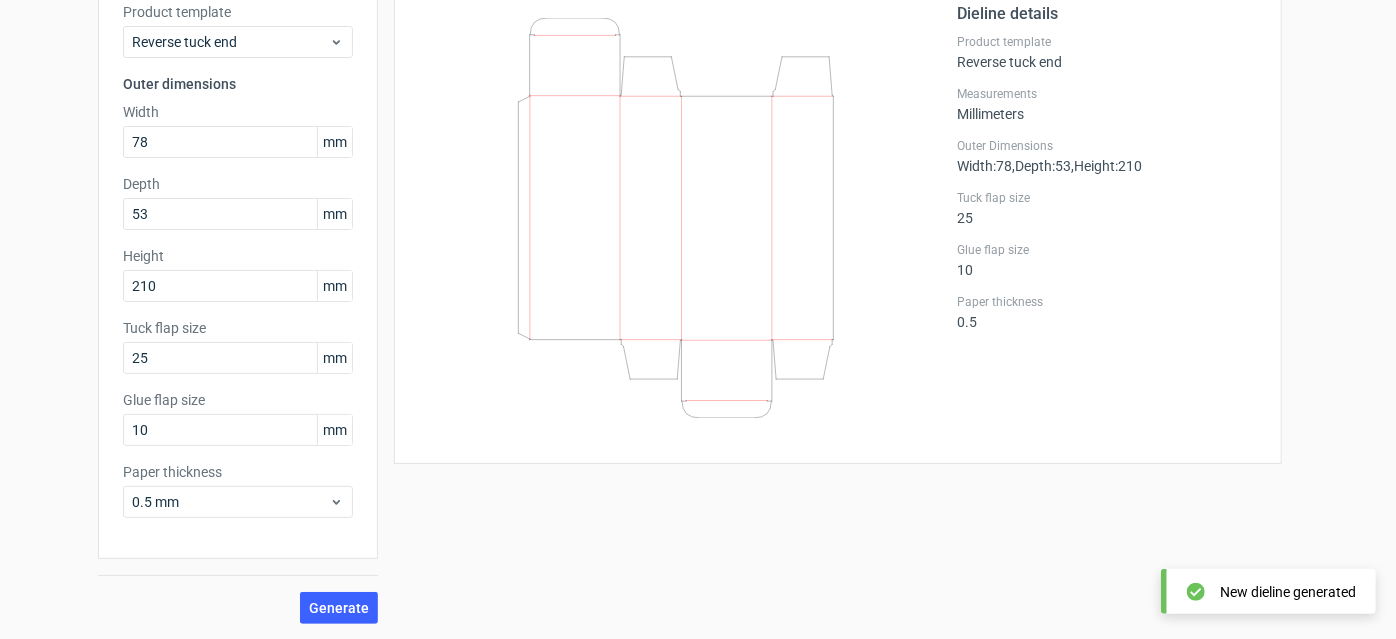 scroll, scrollTop: 52, scrollLeft: 0, axis: vertical 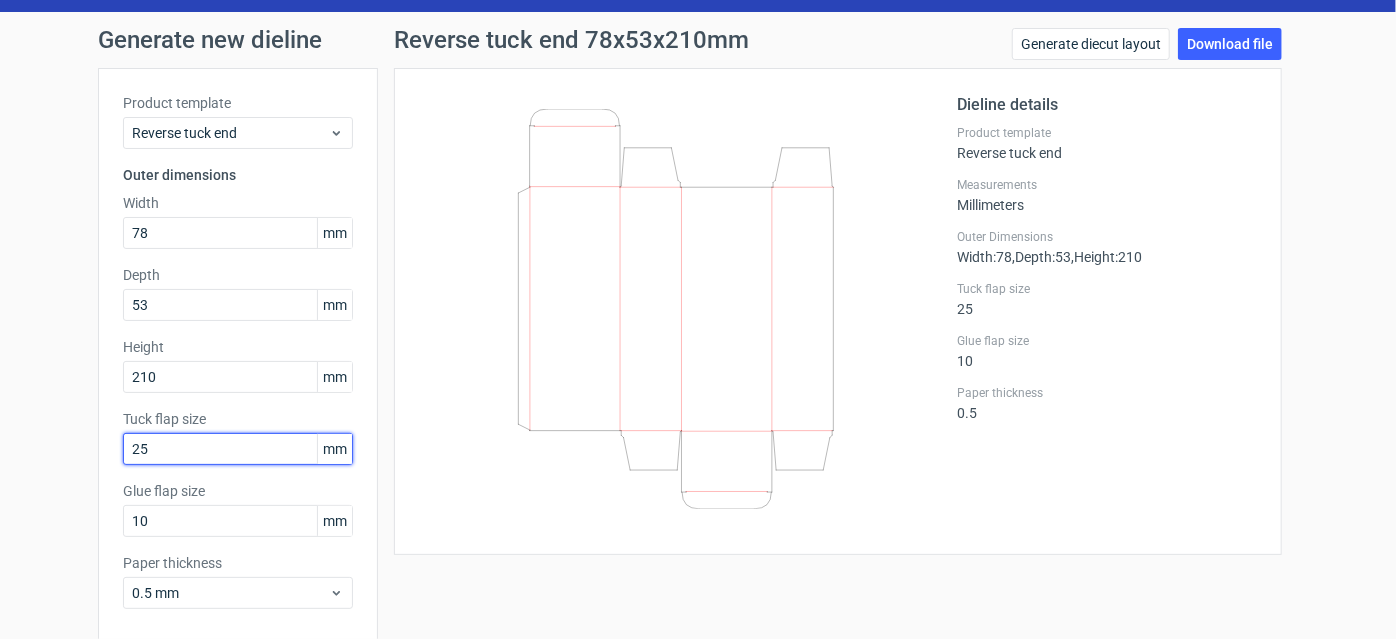 click on "25" at bounding box center (238, 449) 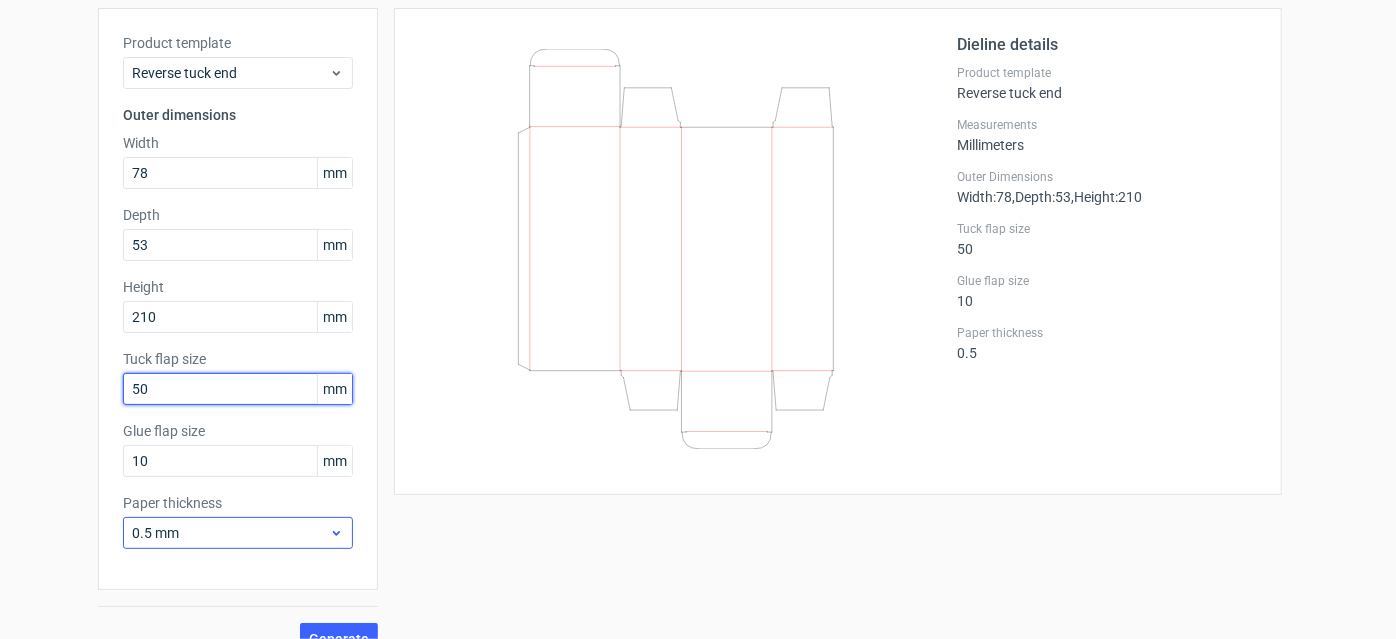 scroll, scrollTop: 143, scrollLeft: 0, axis: vertical 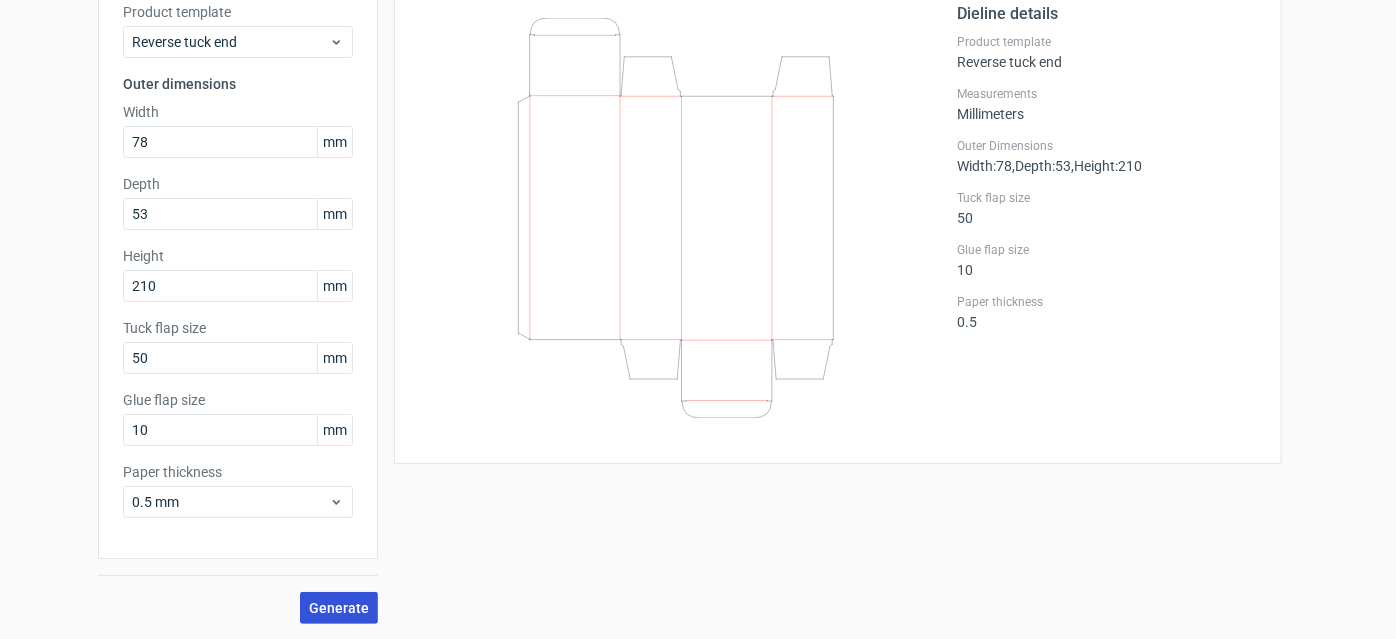 click on "Generate" at bounding box center [339, 608] 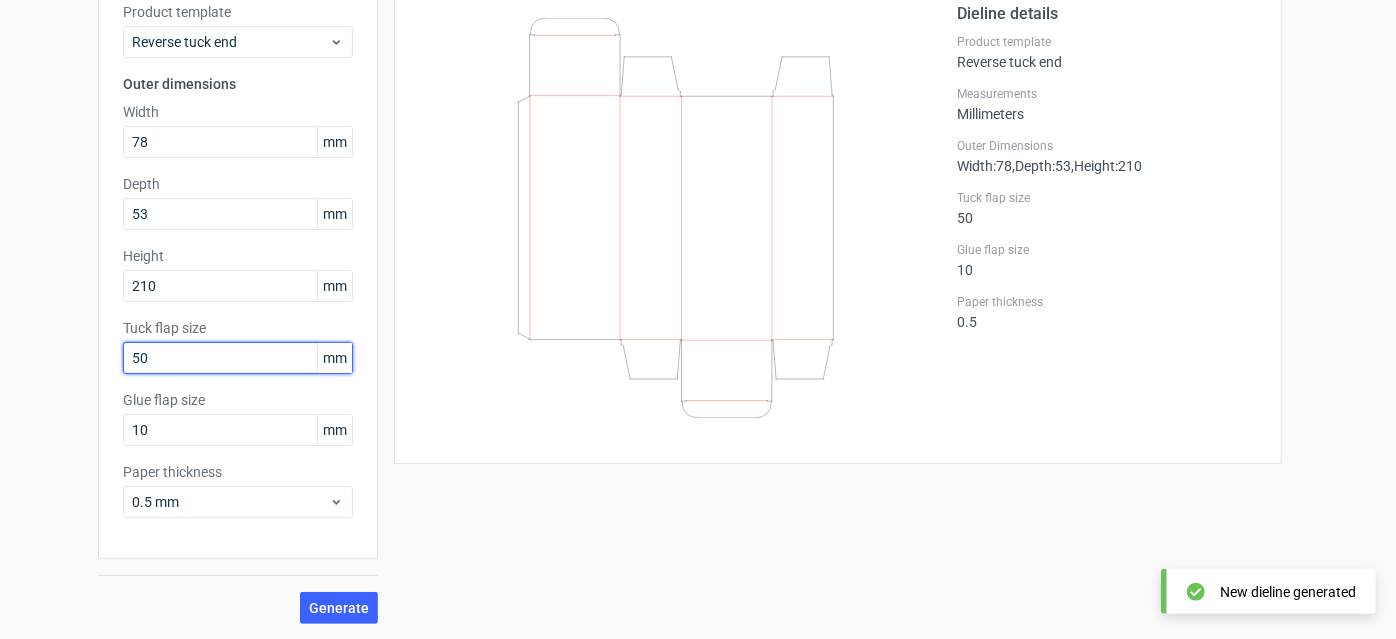 click on "50" at bounding box center [238, 358] 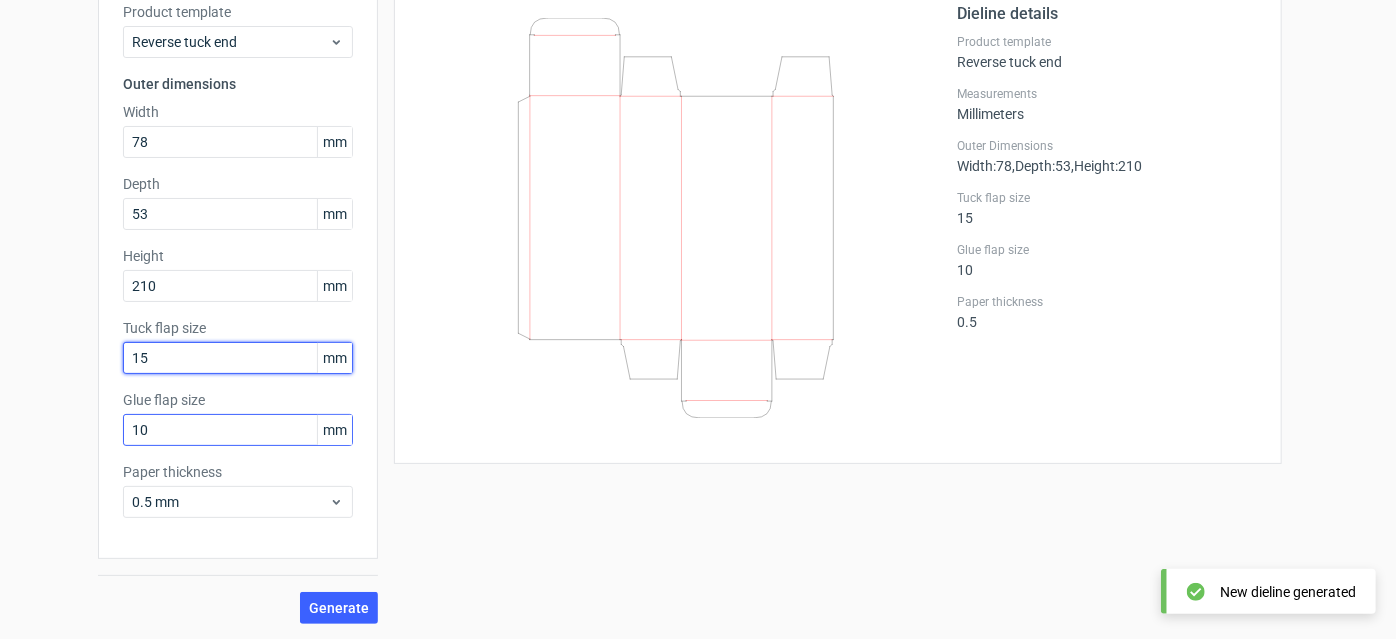 type on "15" 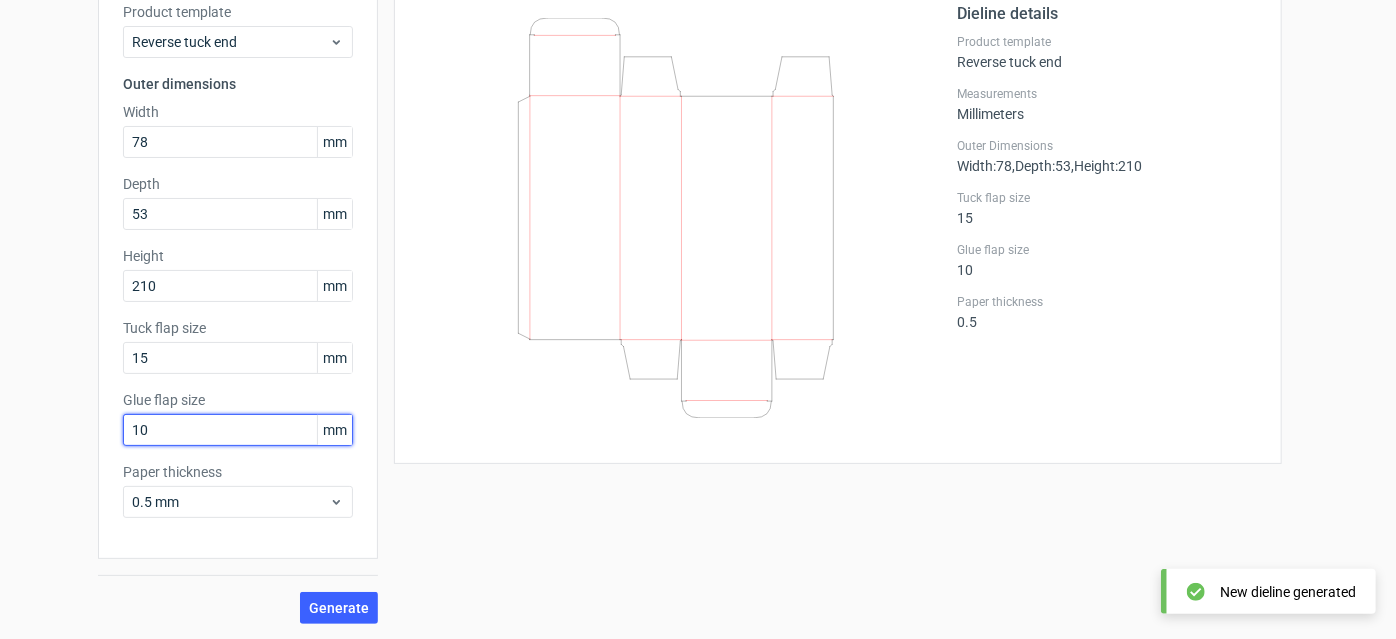 click on "10" at bounding box center [238, 430] 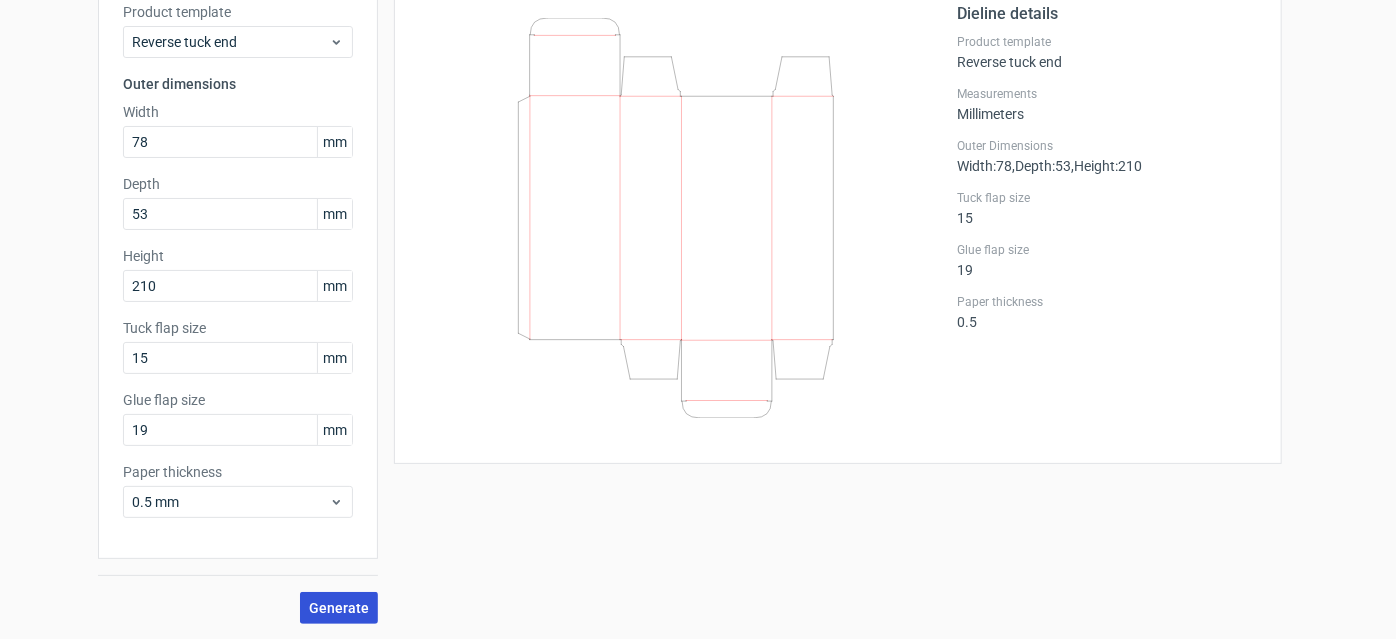 click on "Generate" at bounding box center [339, 608] 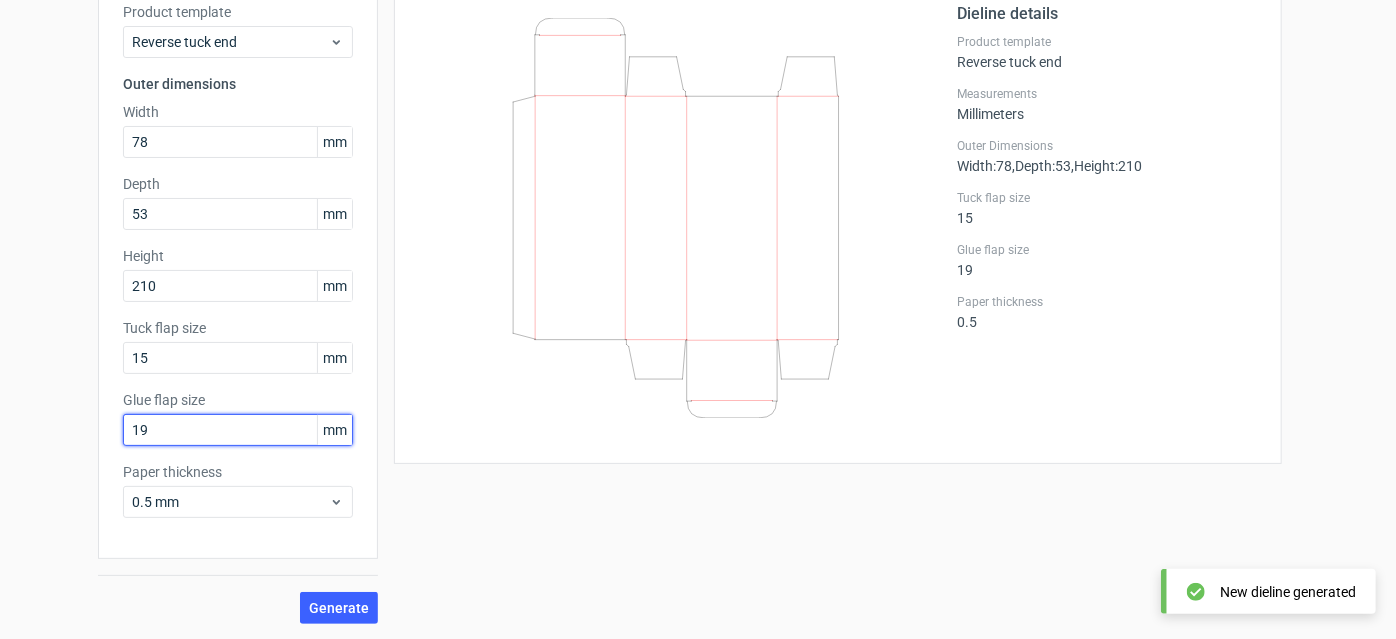 click on "19" at bounding box center (238, 430) 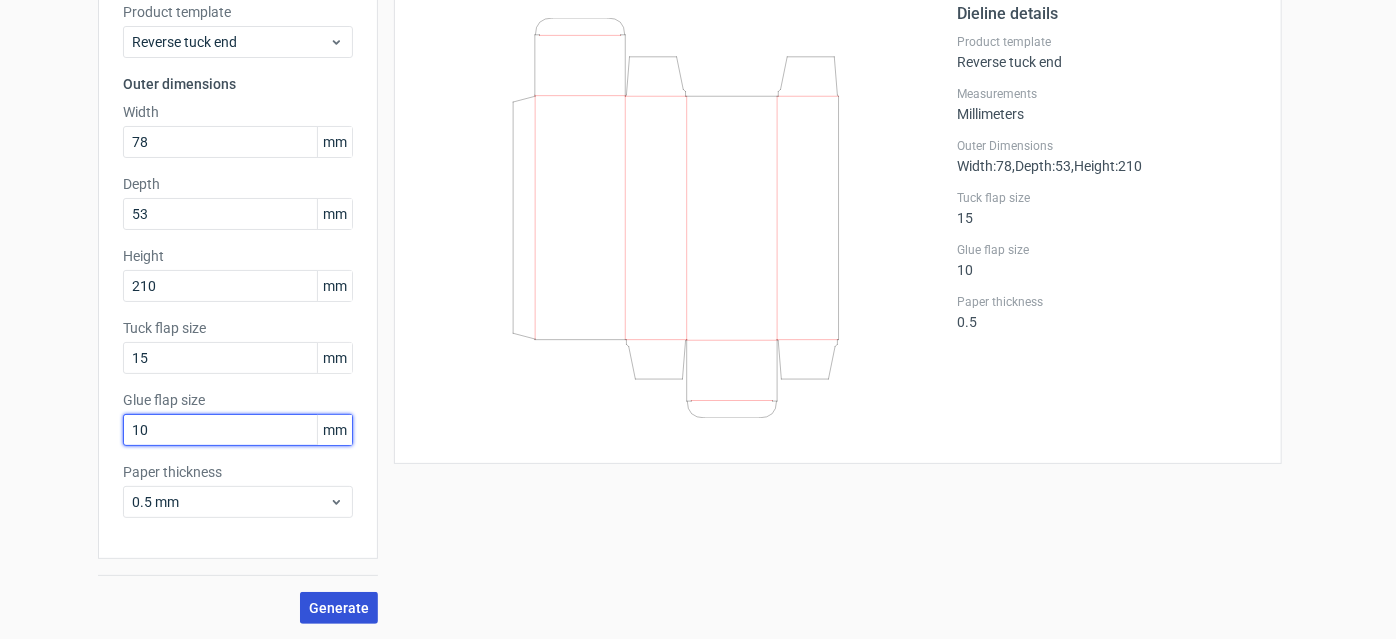 type on "10" 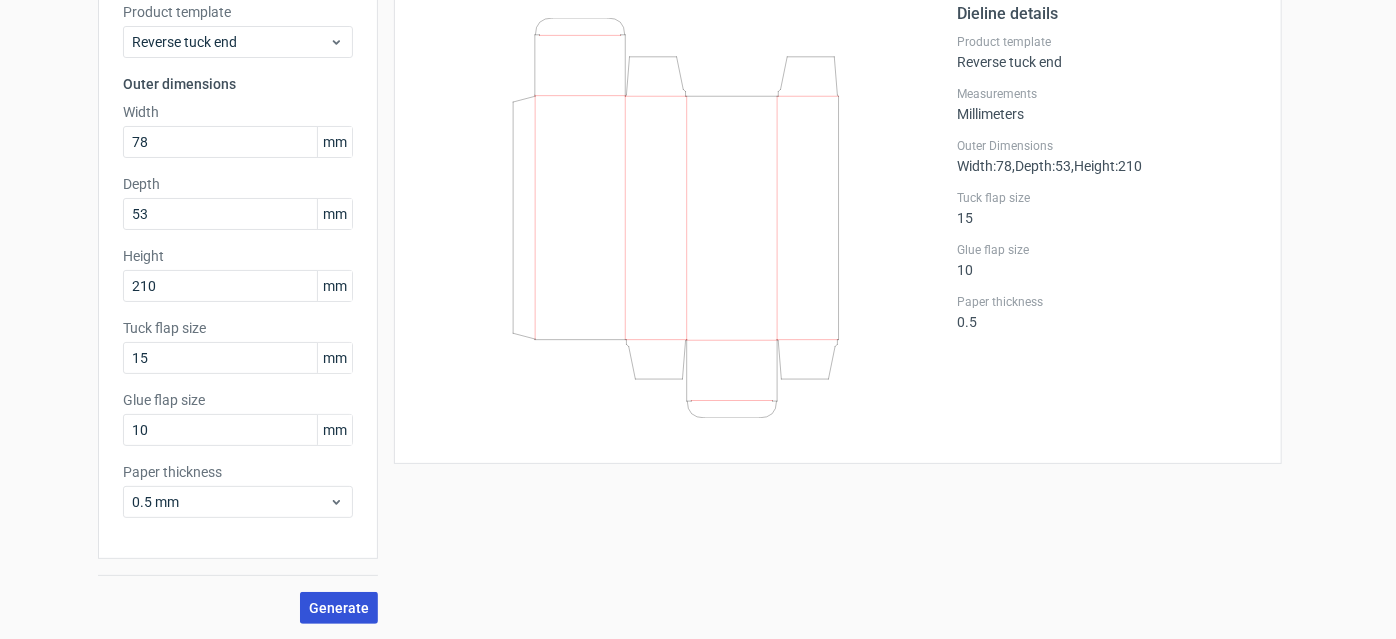 click on "Generate" at bounding box center [339, 608] 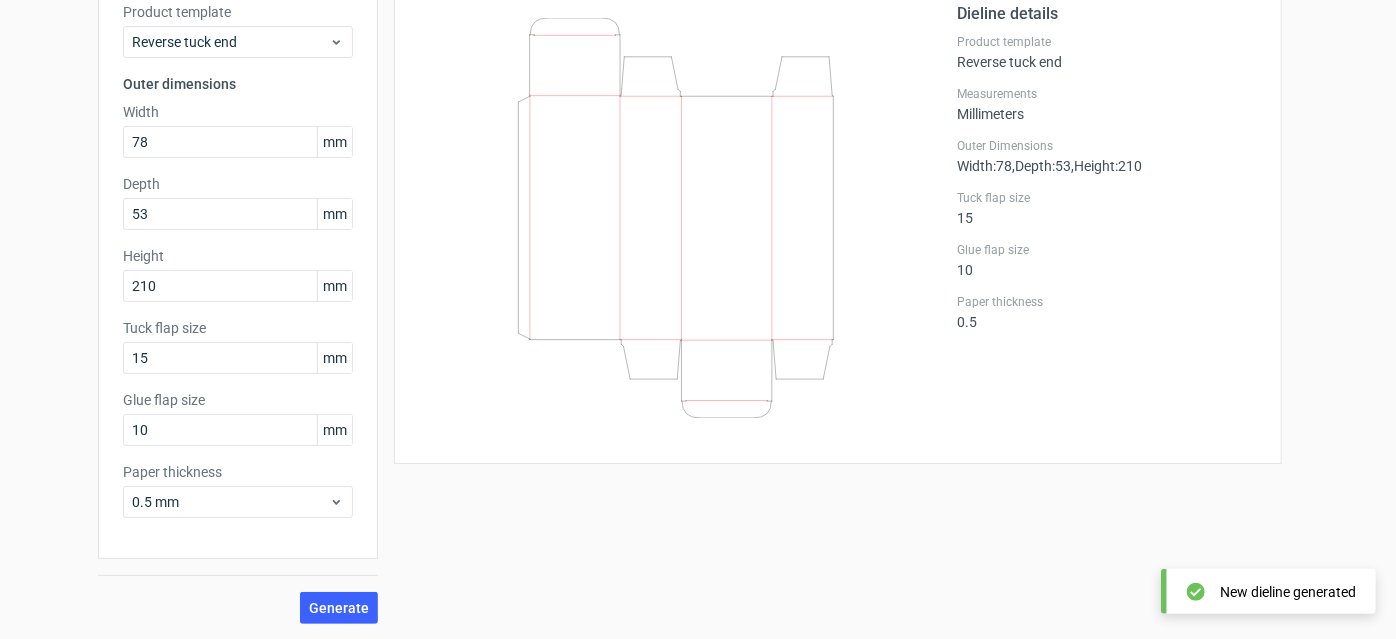 click on "Tuck flap size" at bounding box center (238, 328) 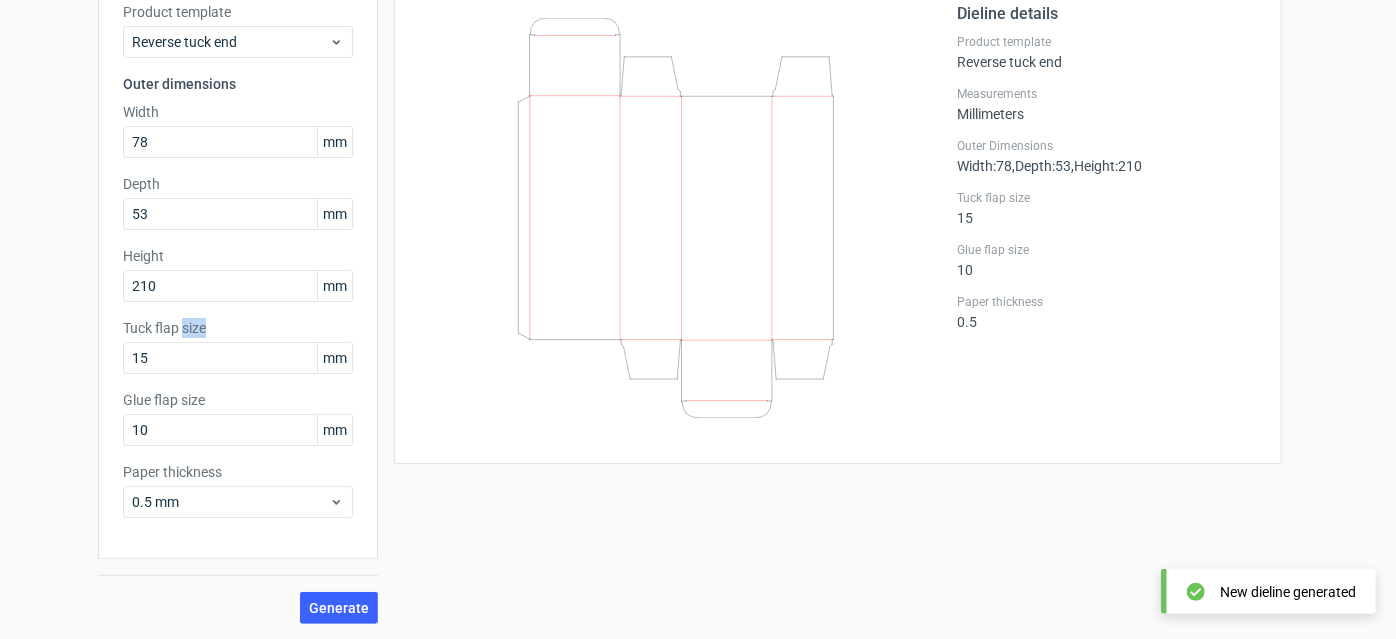 click on "Tuck flap size" at bounding box center (238, 328) 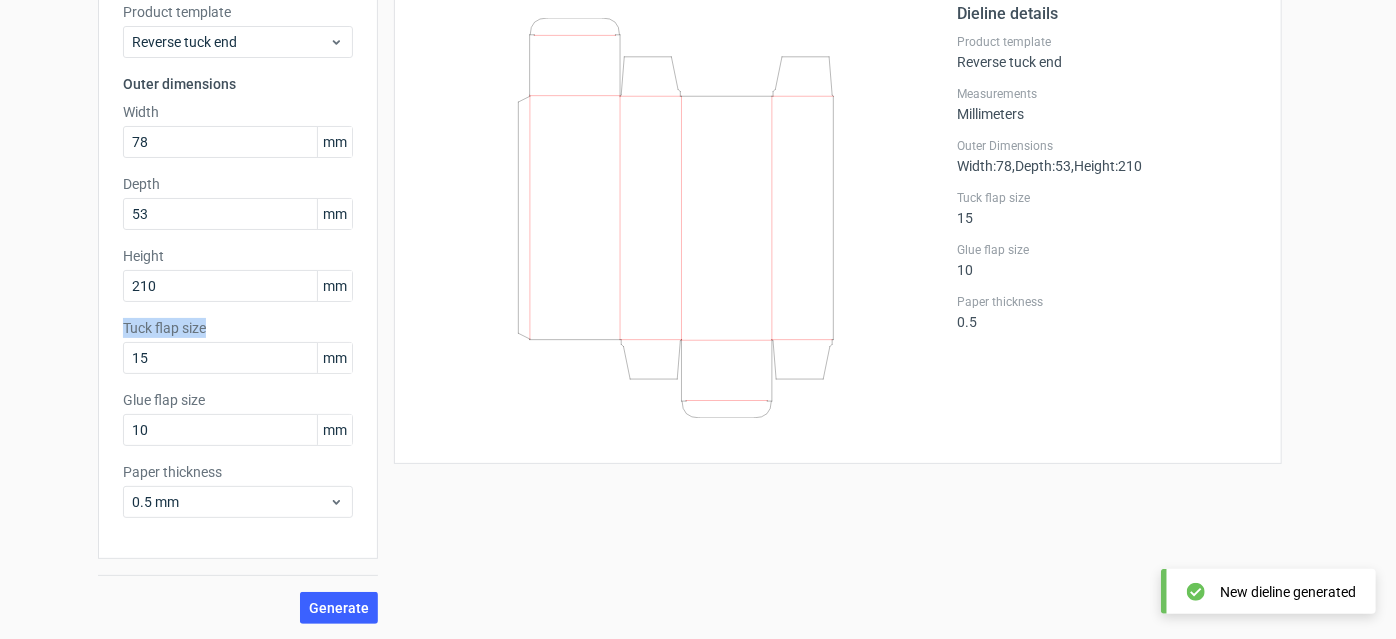 click on "Tuck flap size" at bounding box center [238, 328] 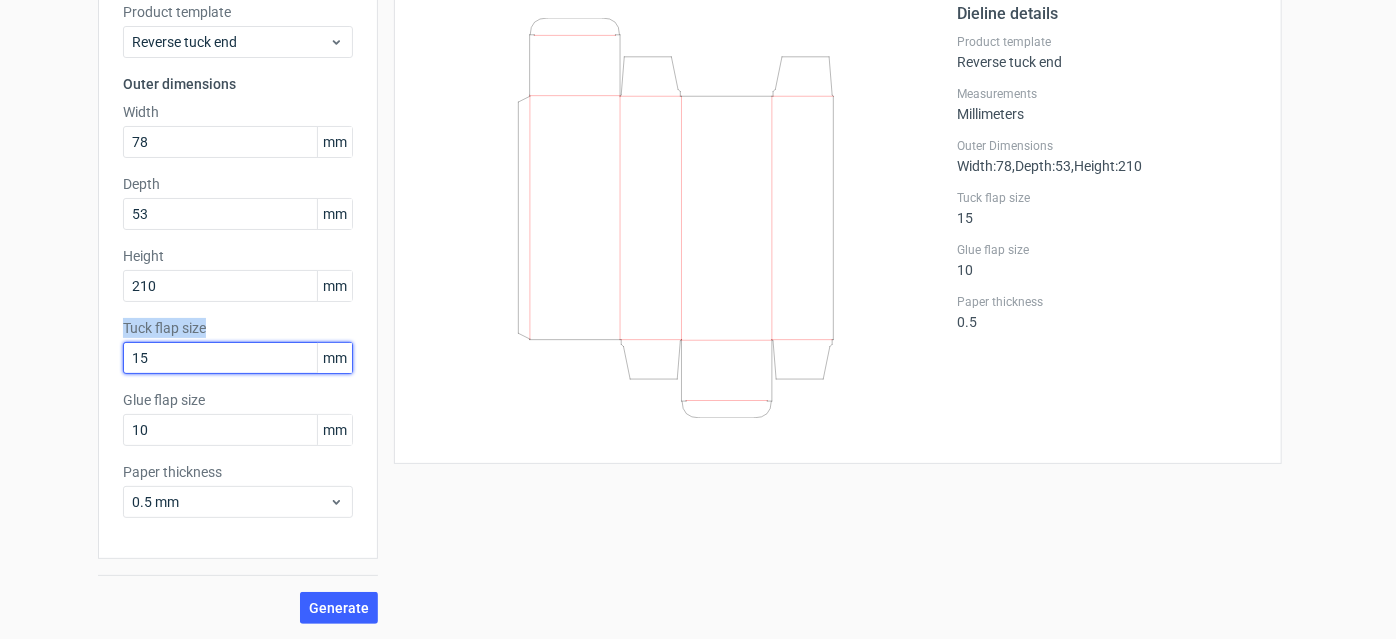 click on "15" at bounding box center [238, 358] 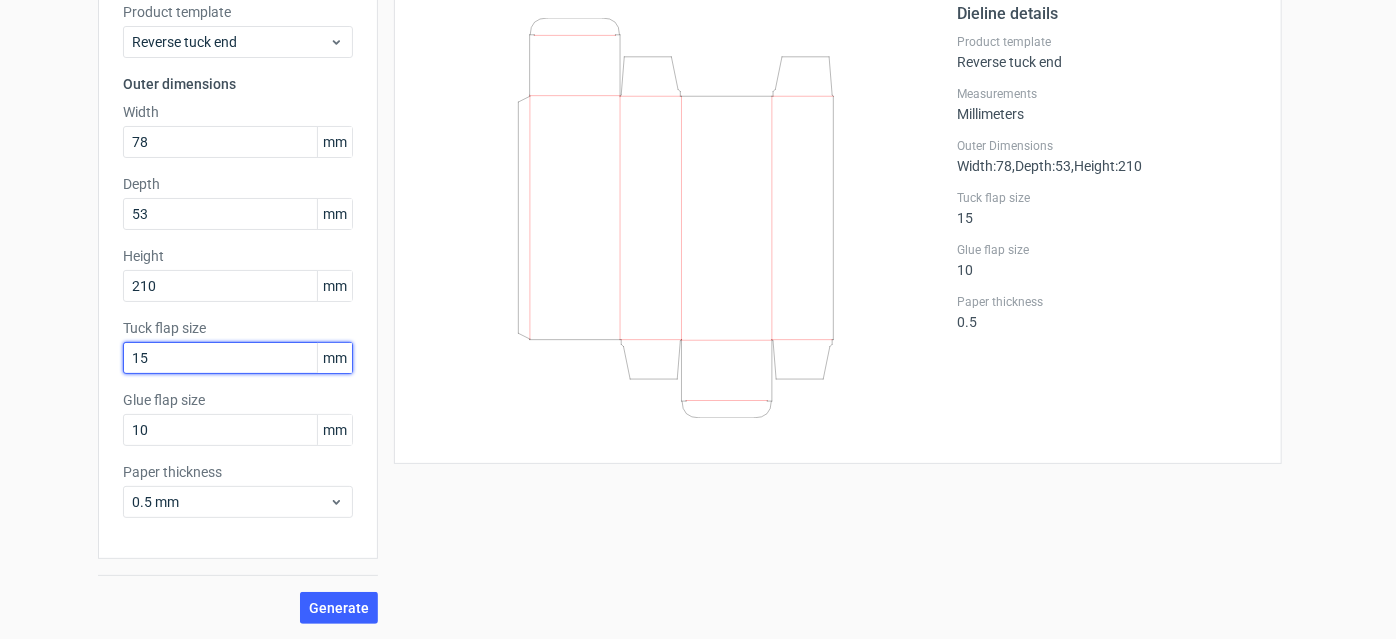 click on "15" at bounding box center (238, 358) 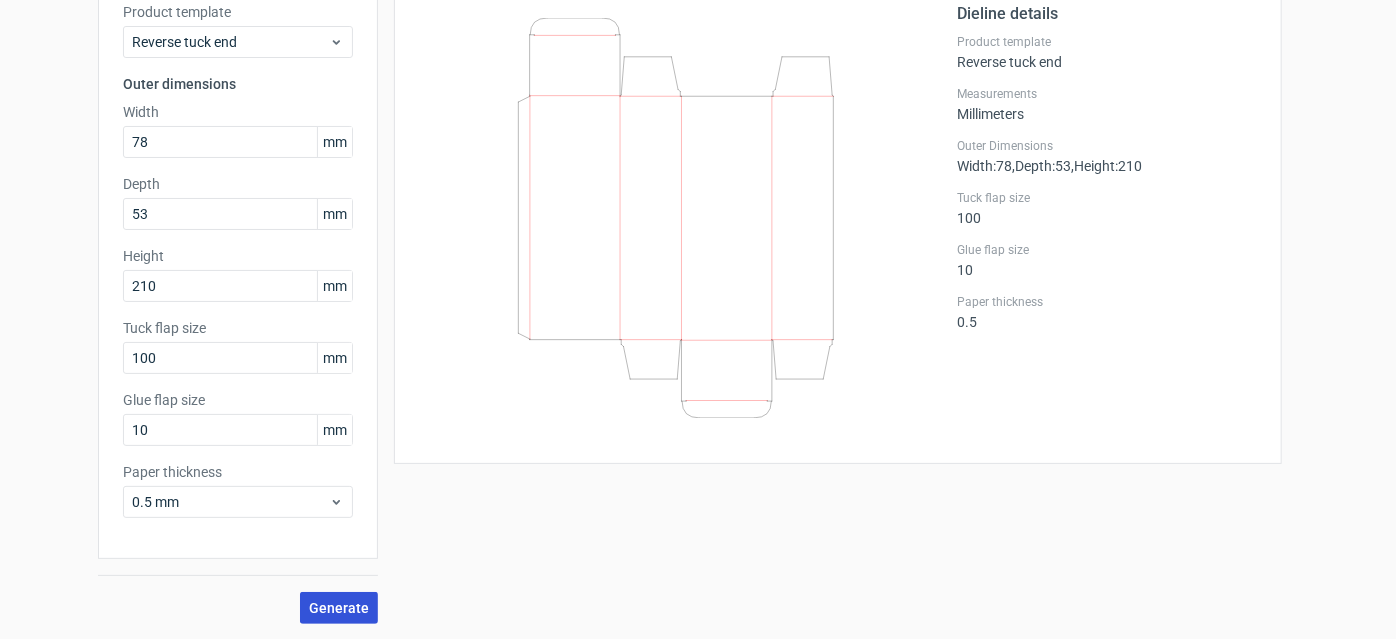 click on "Generate" at bounding box center [339, 608] 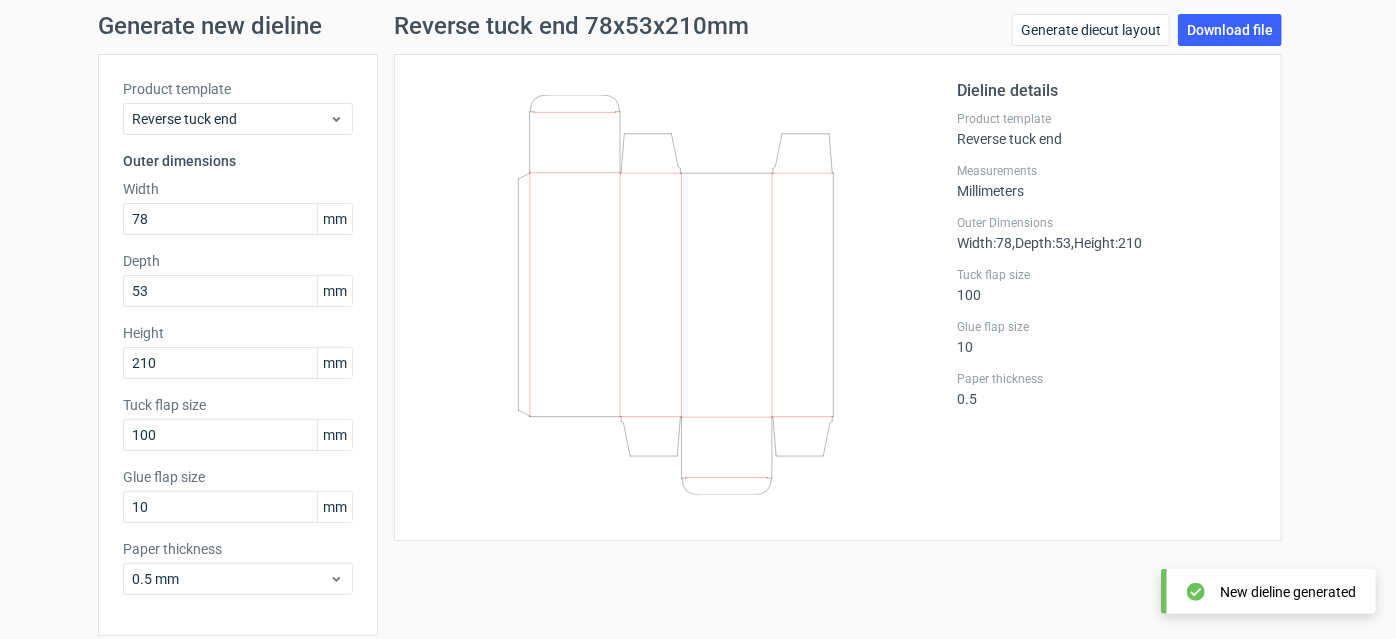 scroll, scrollTop: 143, scrollLeft: 0, axis: vertical 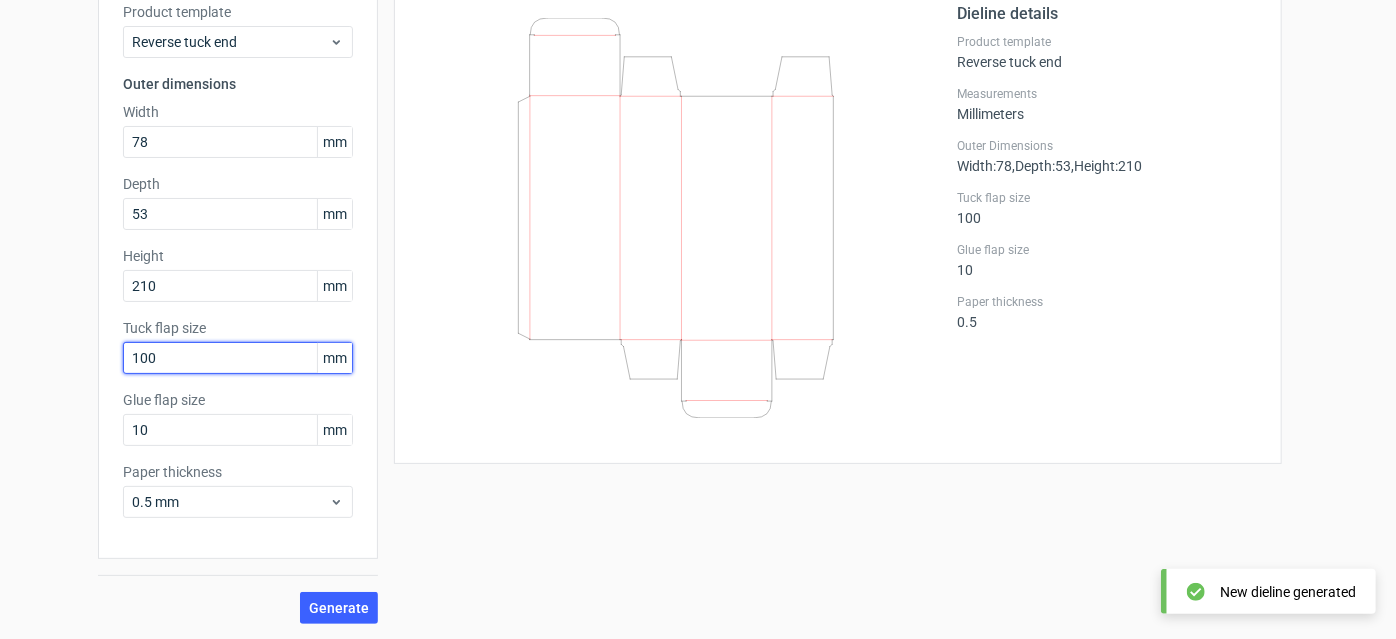 click on "100" at bounding box center (238, 358) 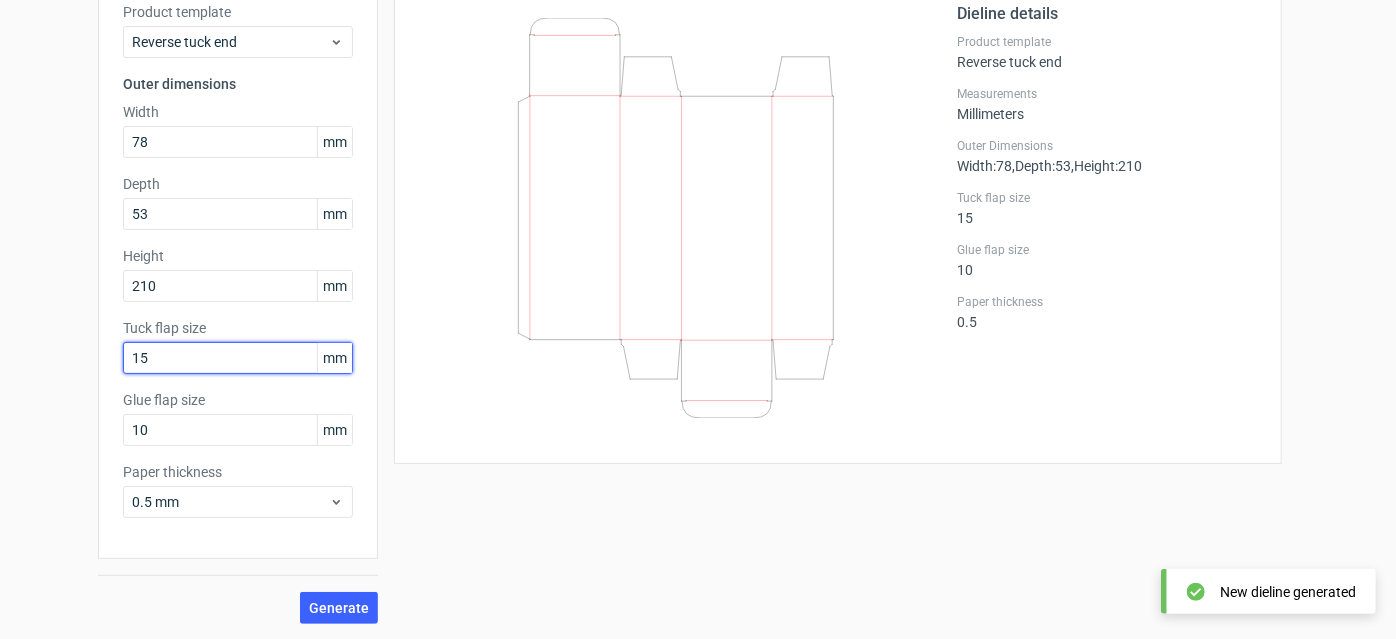 click on "15" at bounding box center (238, 358) 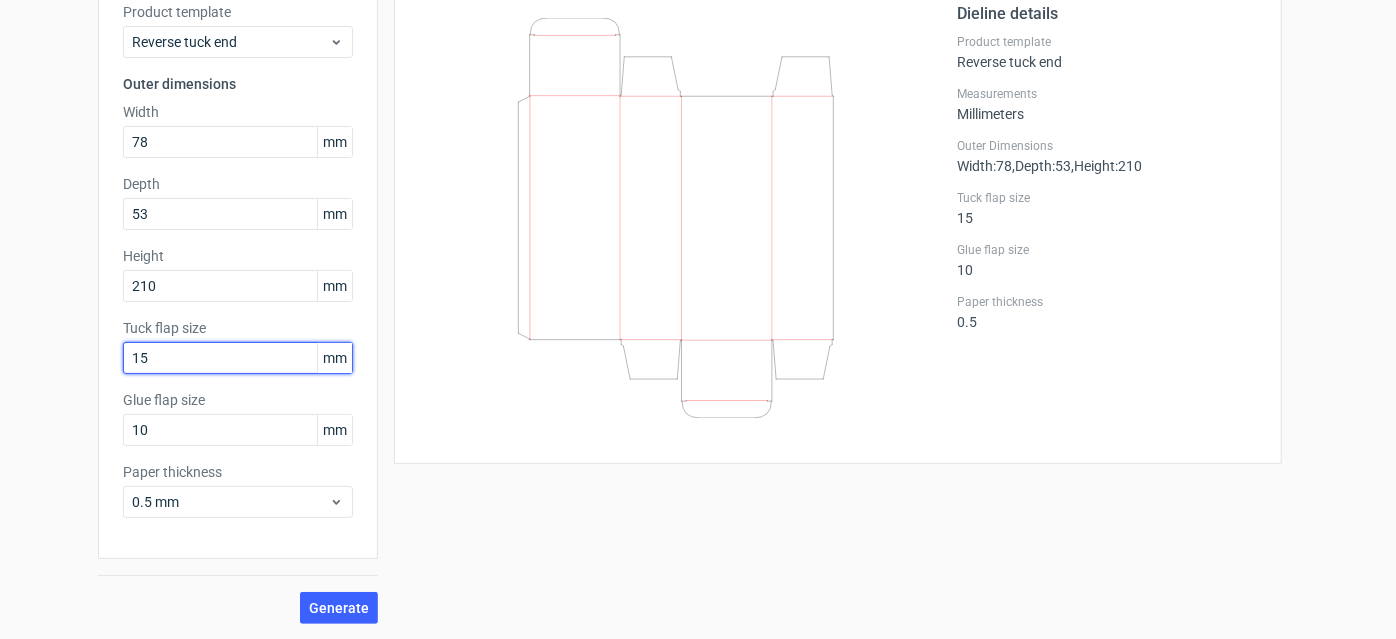 click on "15" at bounding box center [238, 358] 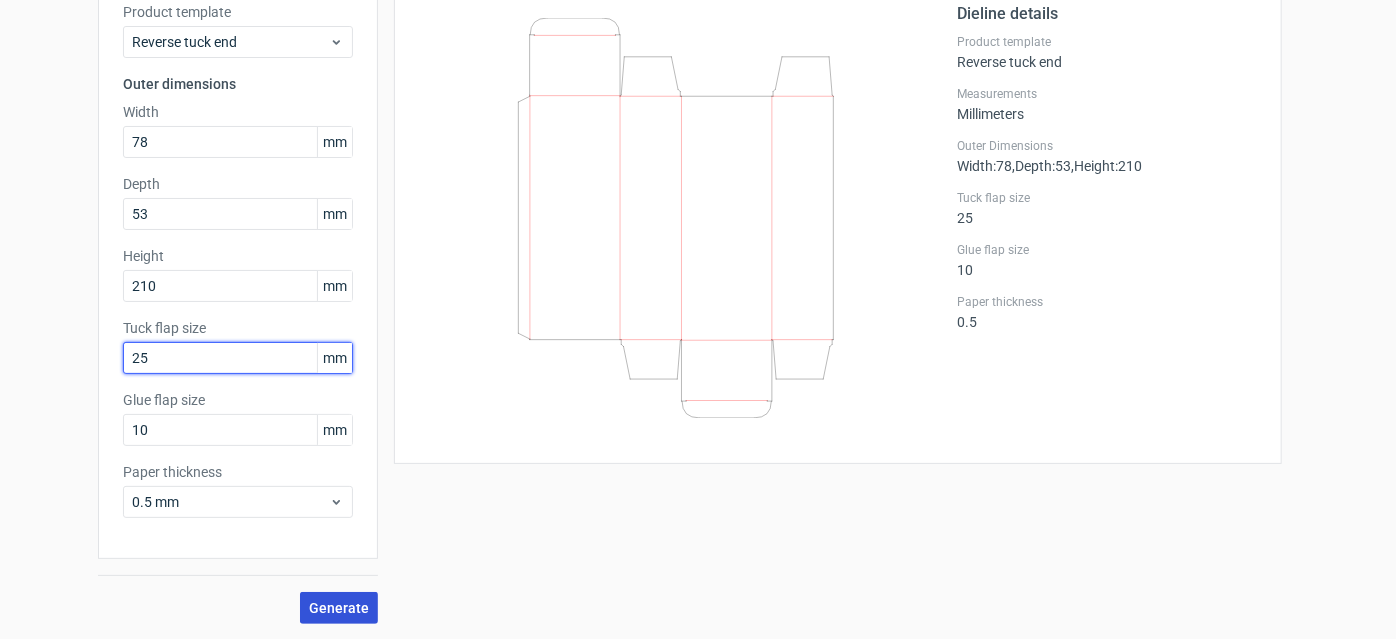 type on "25" 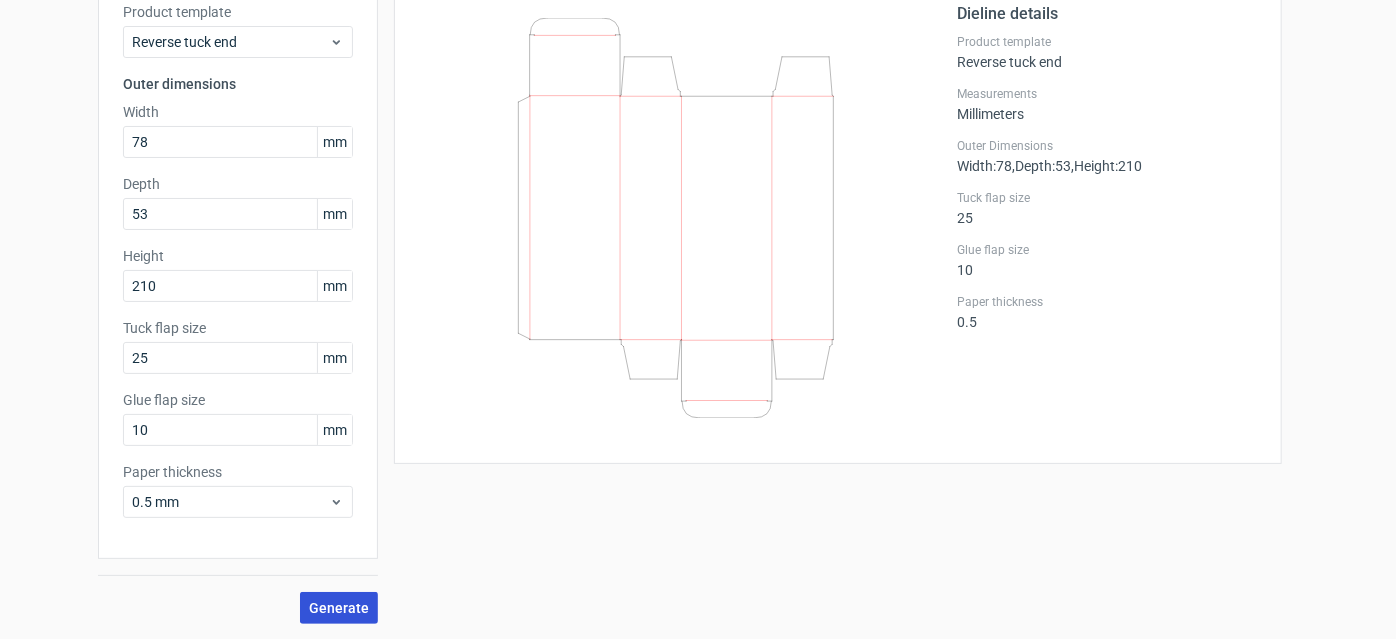 click on "Generate" at bounding box center (339, 608) 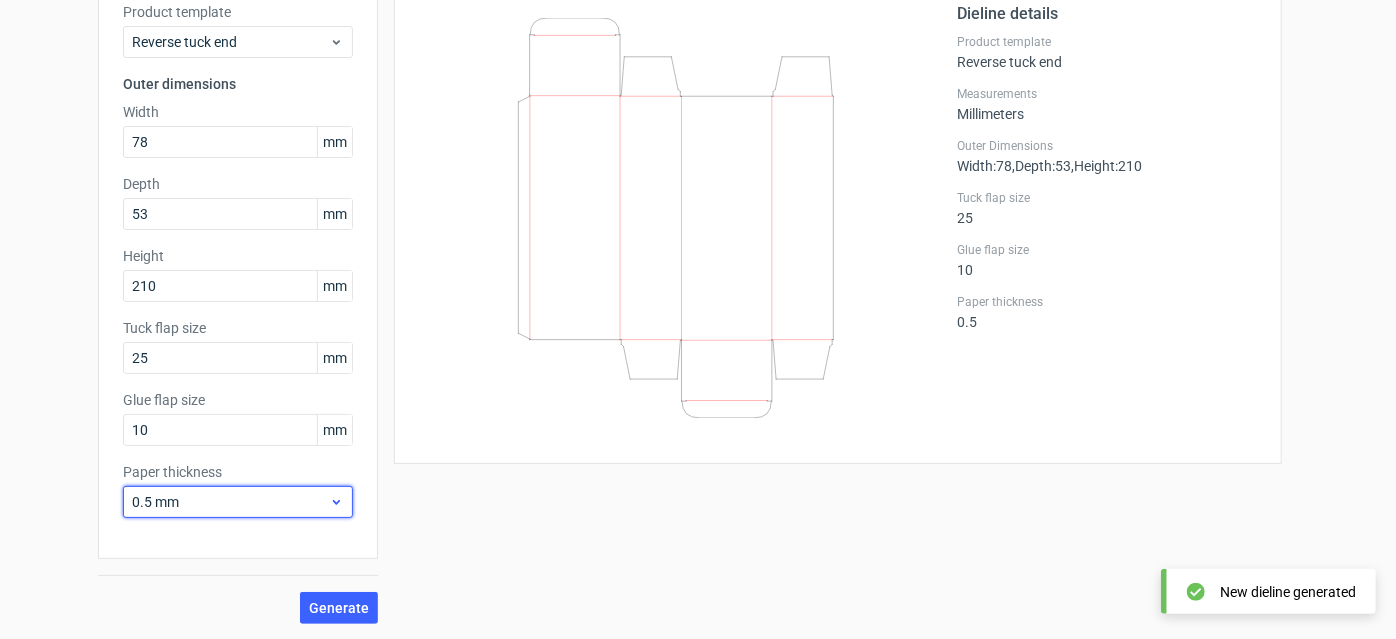 click on "0.5 mm" at bounding box center (230, 502) 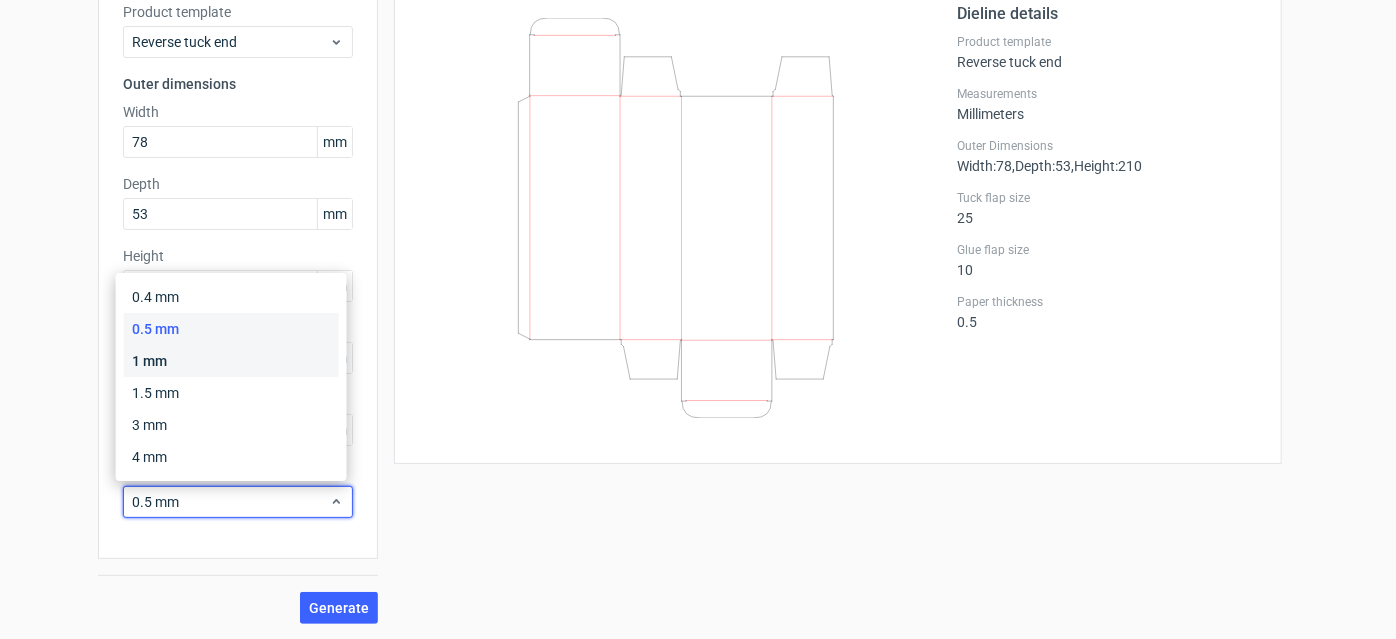 click on "1 mm" at bounding box center [231, 361] 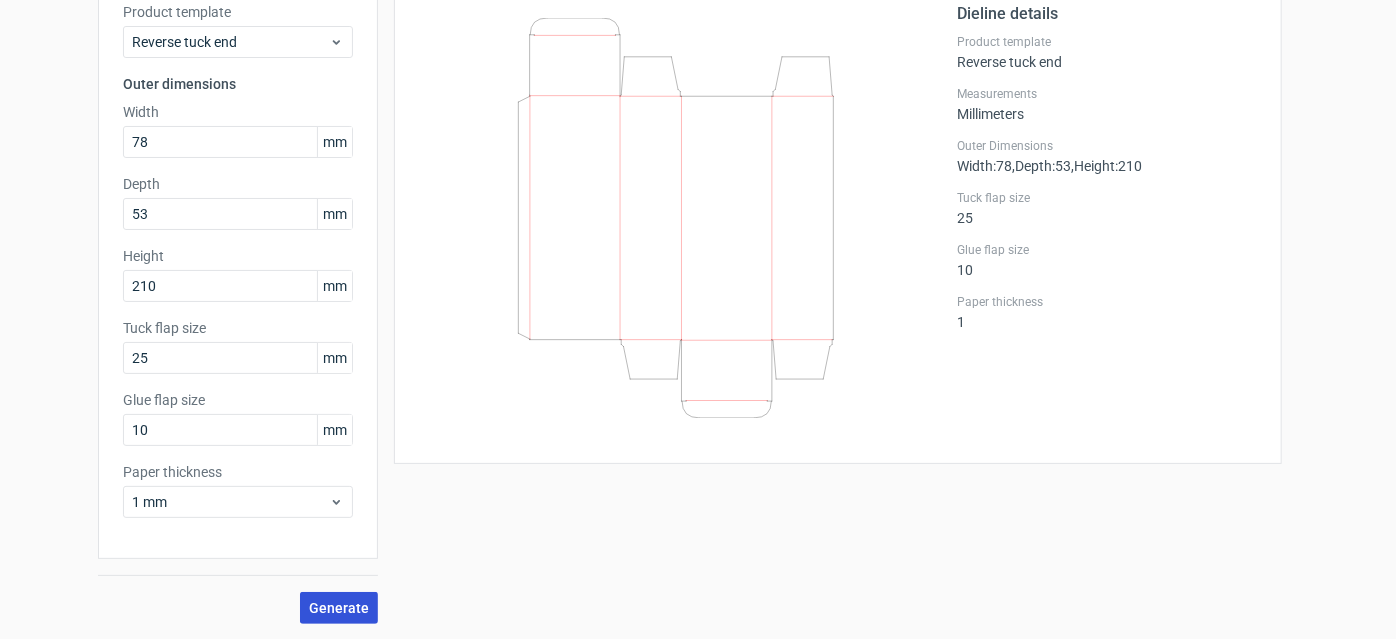 click on "Generate" at bounding box center (339, 608) 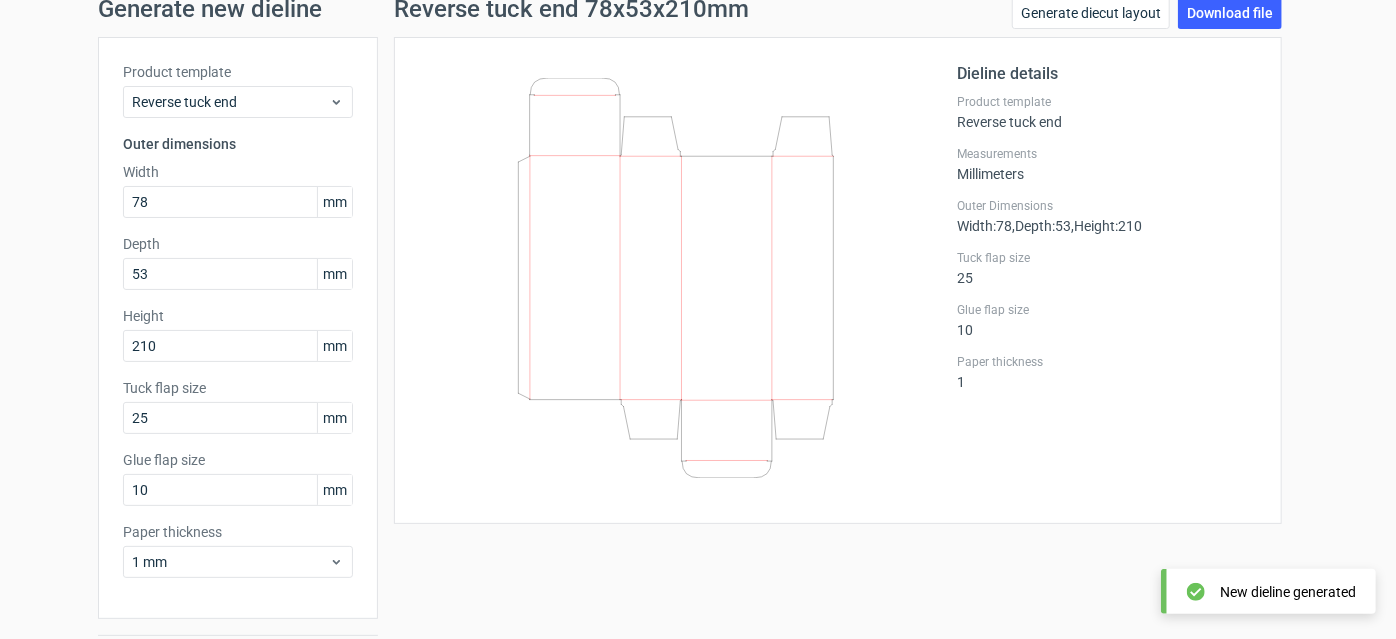 scroll, scrollTop: 52, scrollLeft: 0, axis: vertical 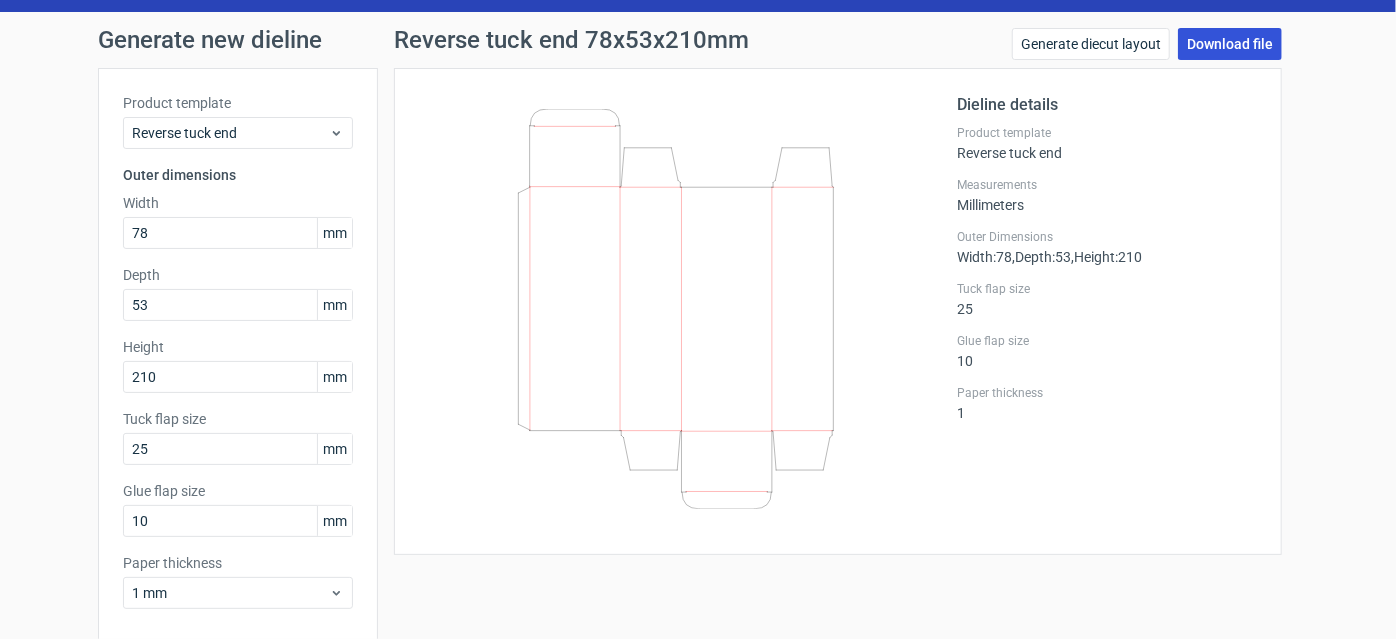 click on "Download file" at bounding box center [1230, 44] 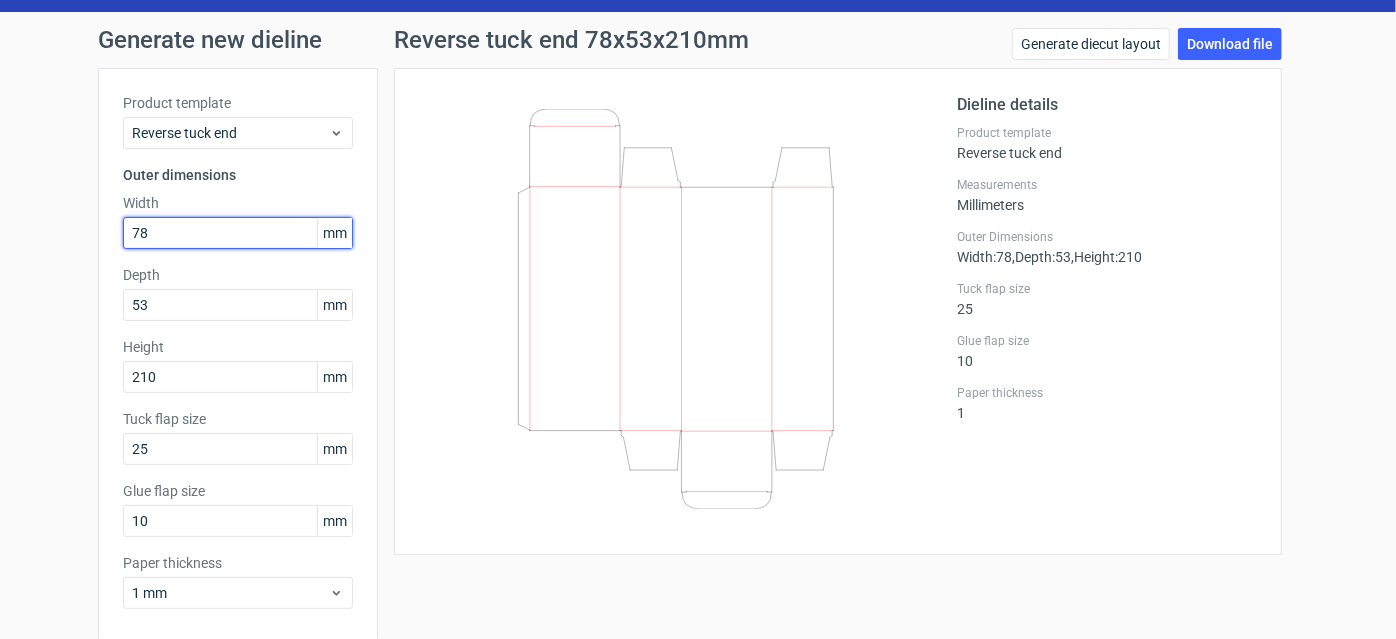 click on "78" at bounding box center (238, 233) 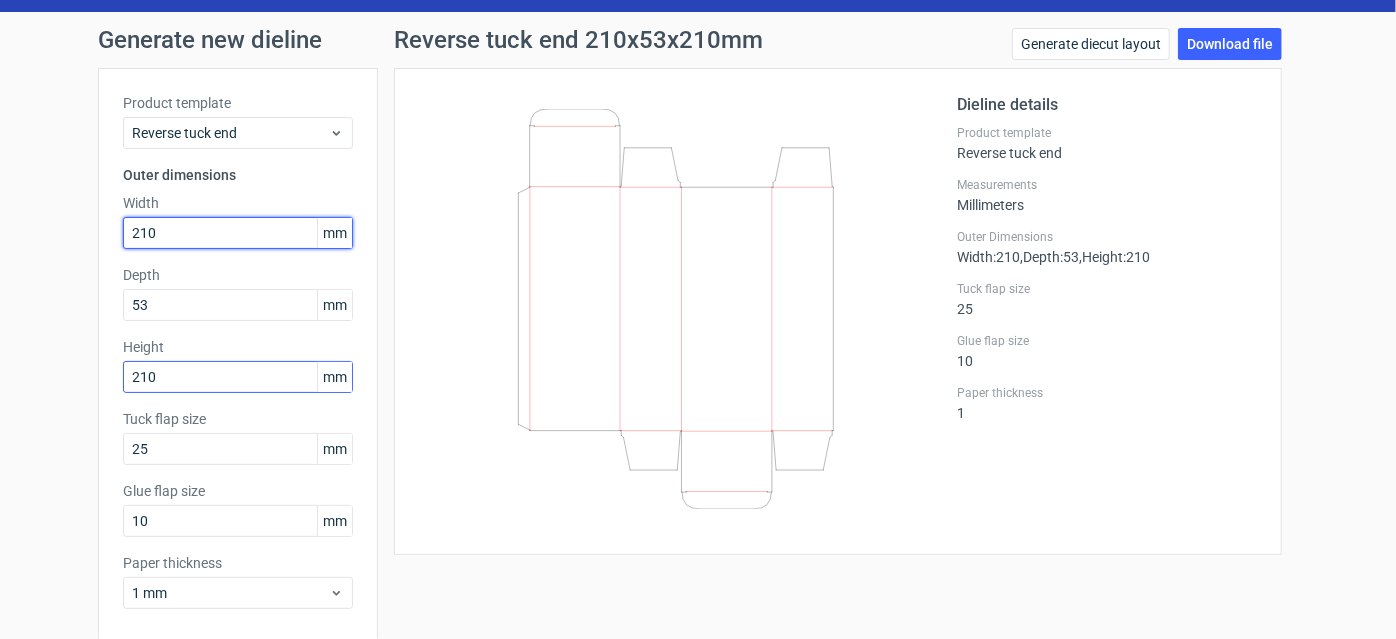type on "210" 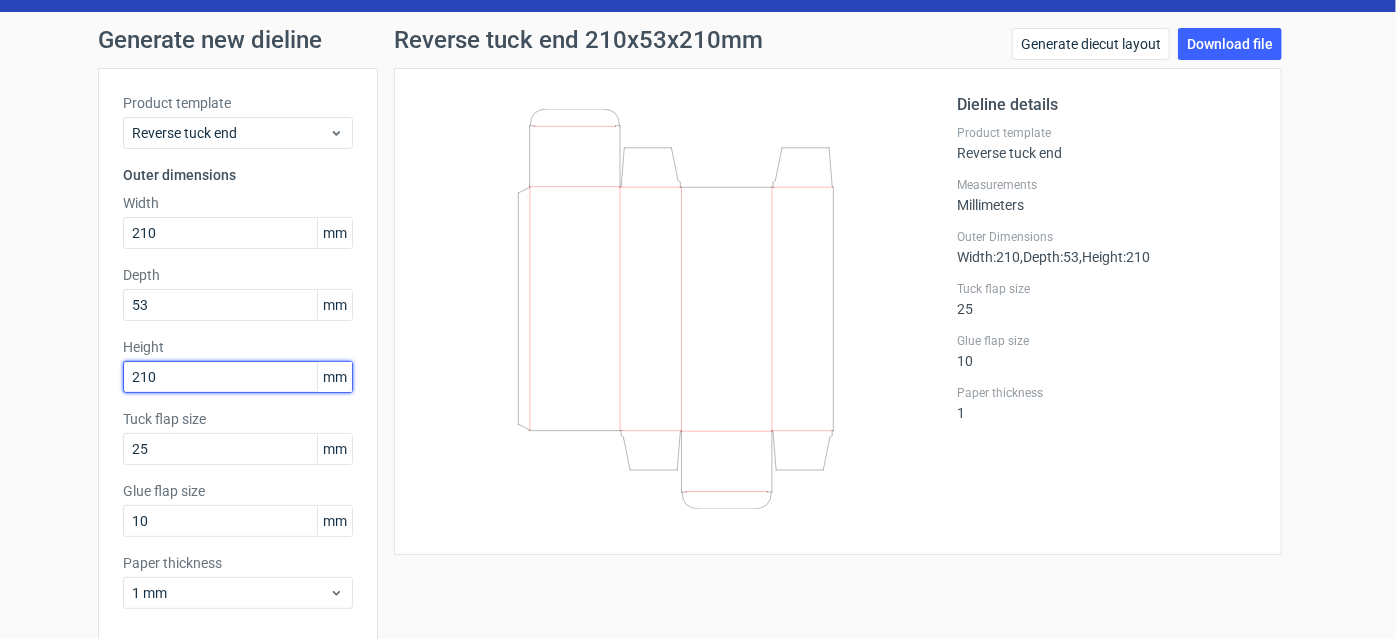 click on "210" at bounding box center [238, 377] 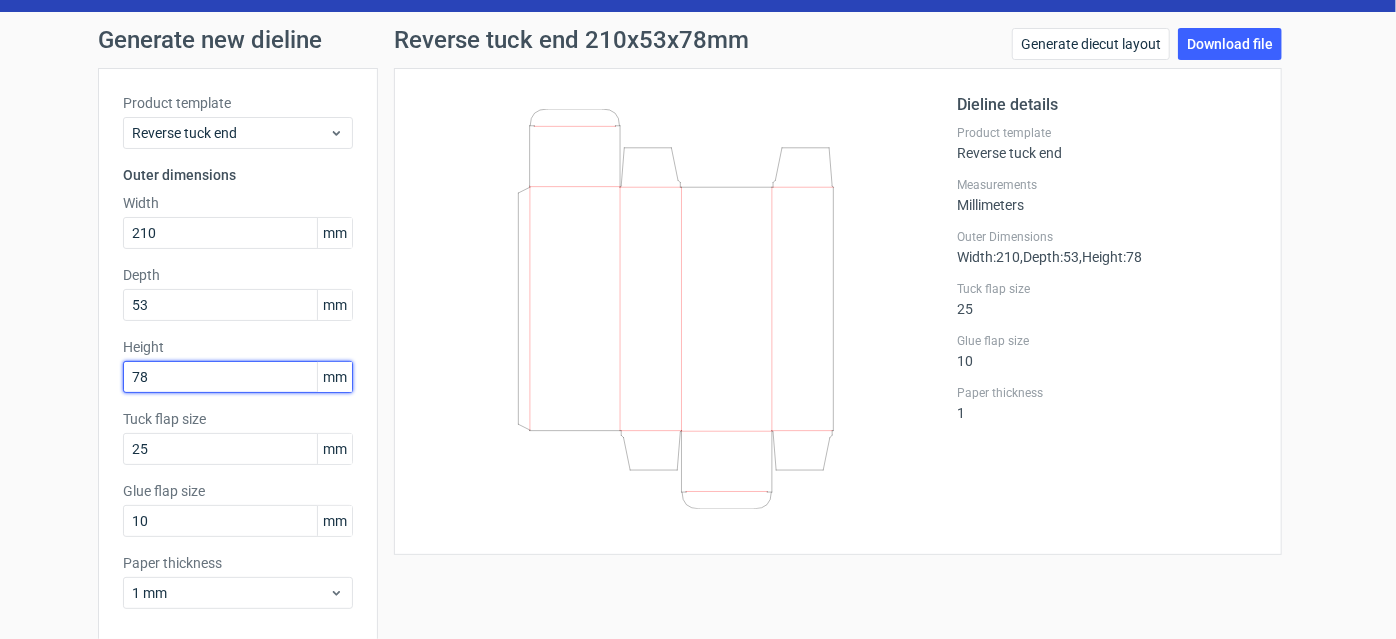 type on "78" 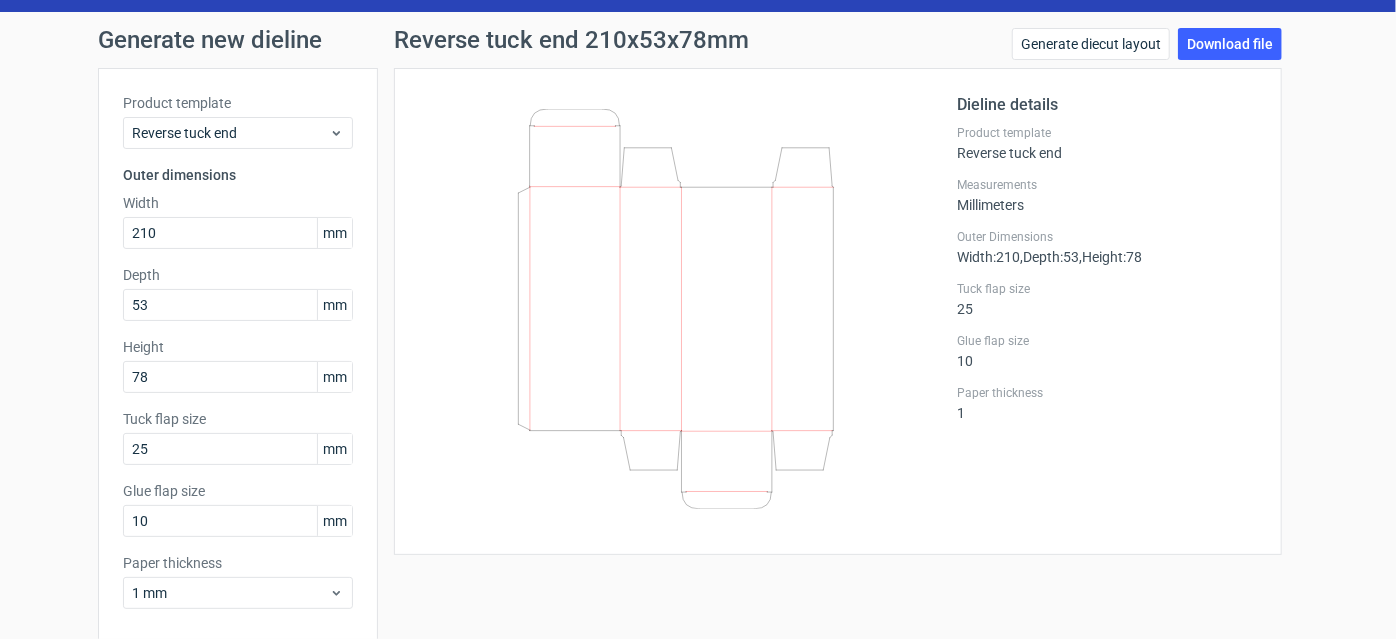 click on "Product template Reverse tuck end Outer dimensions Width 210 mm Depth 53 mm Height 78 mm Tuck flap size 25 mm Glue flap size 10 mm Paper thickness 1 mm" at bounding box center [238, 359] 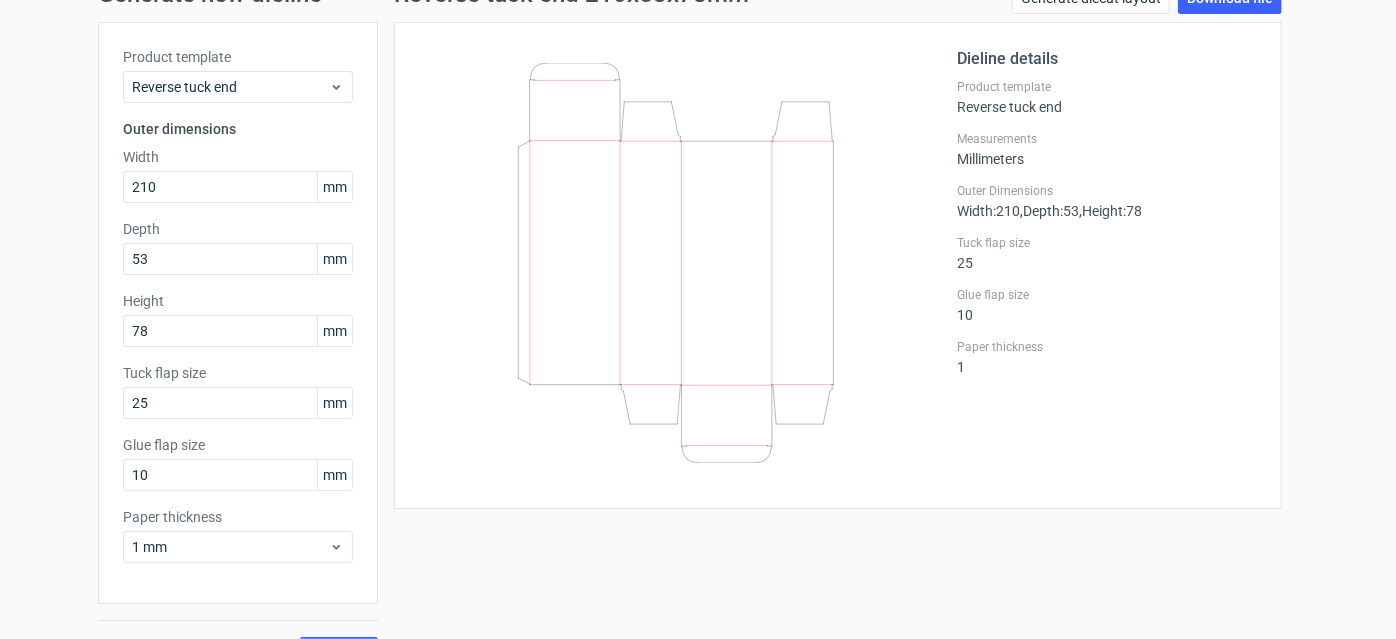 scroll, scrollTop: 143, scrollLeft: 0, axis: vertical 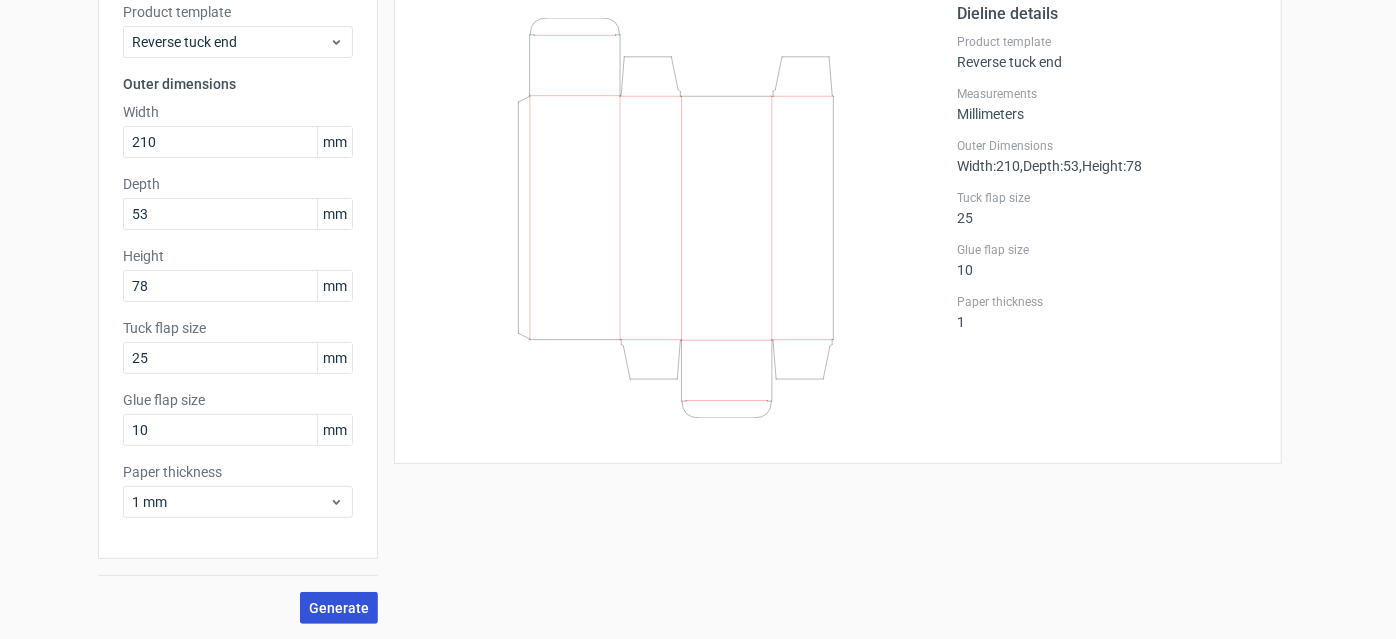 click on "Generate" at bounding box center [339, 608] 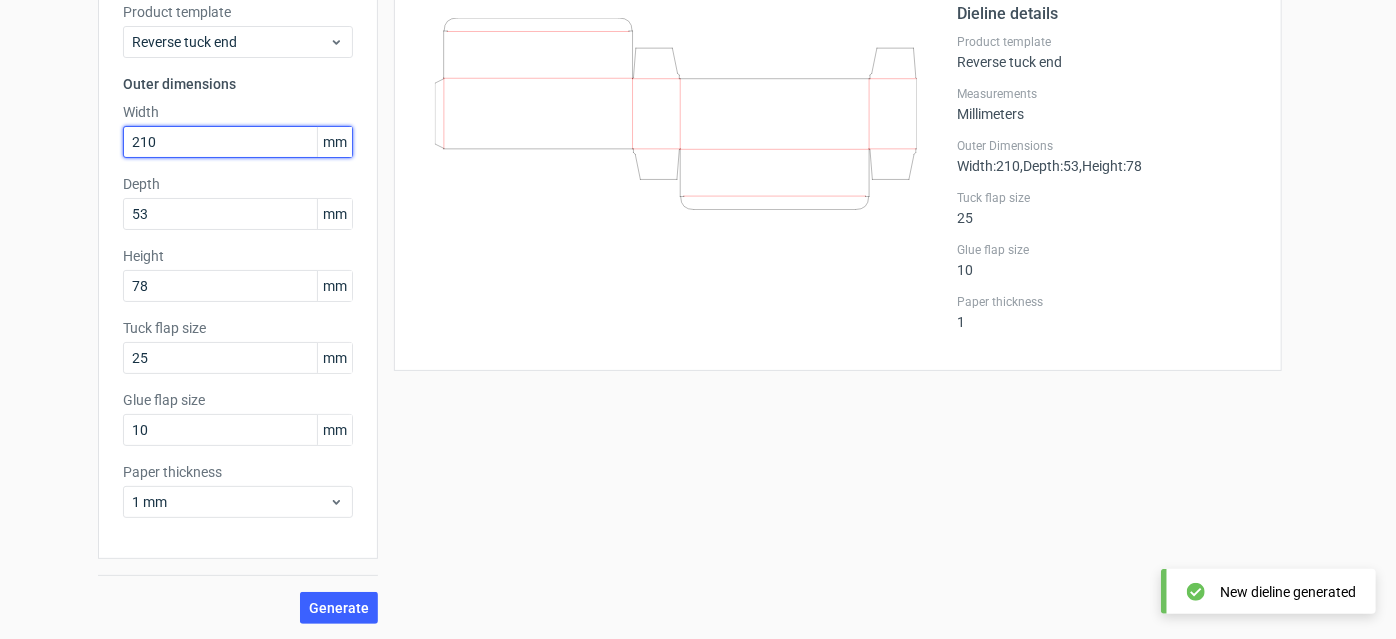 click on "210" at bounding box center [238, 142] 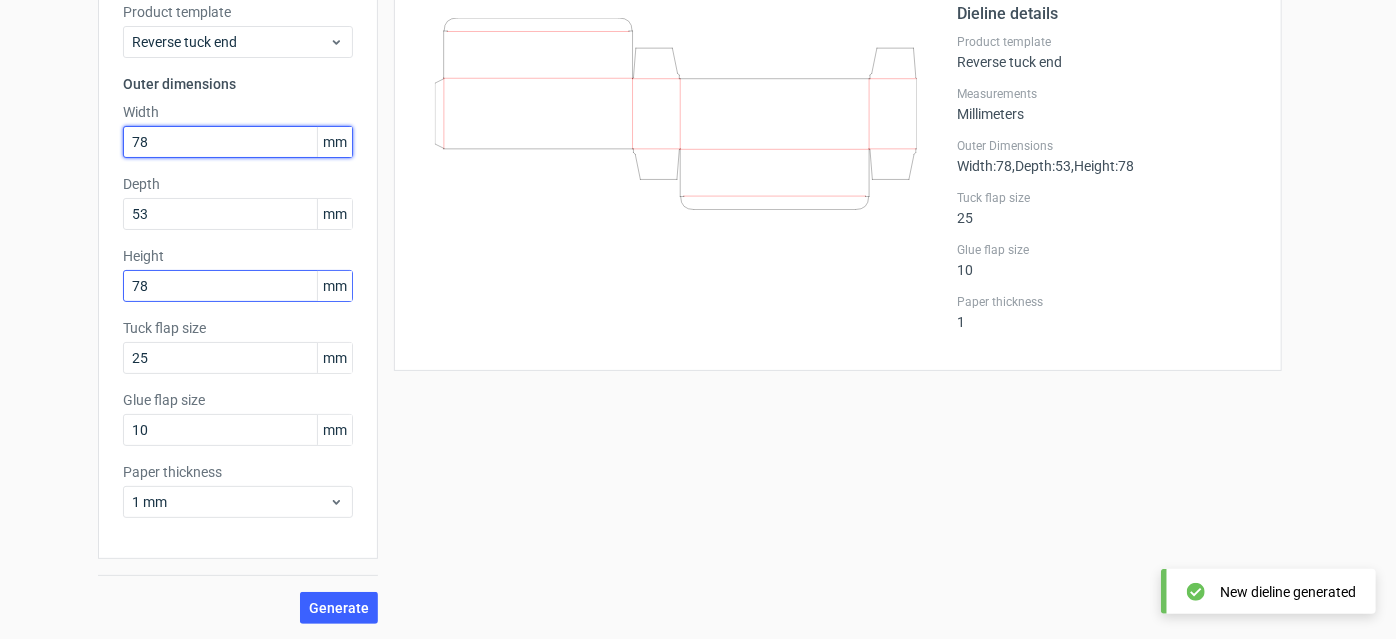 type on "78" 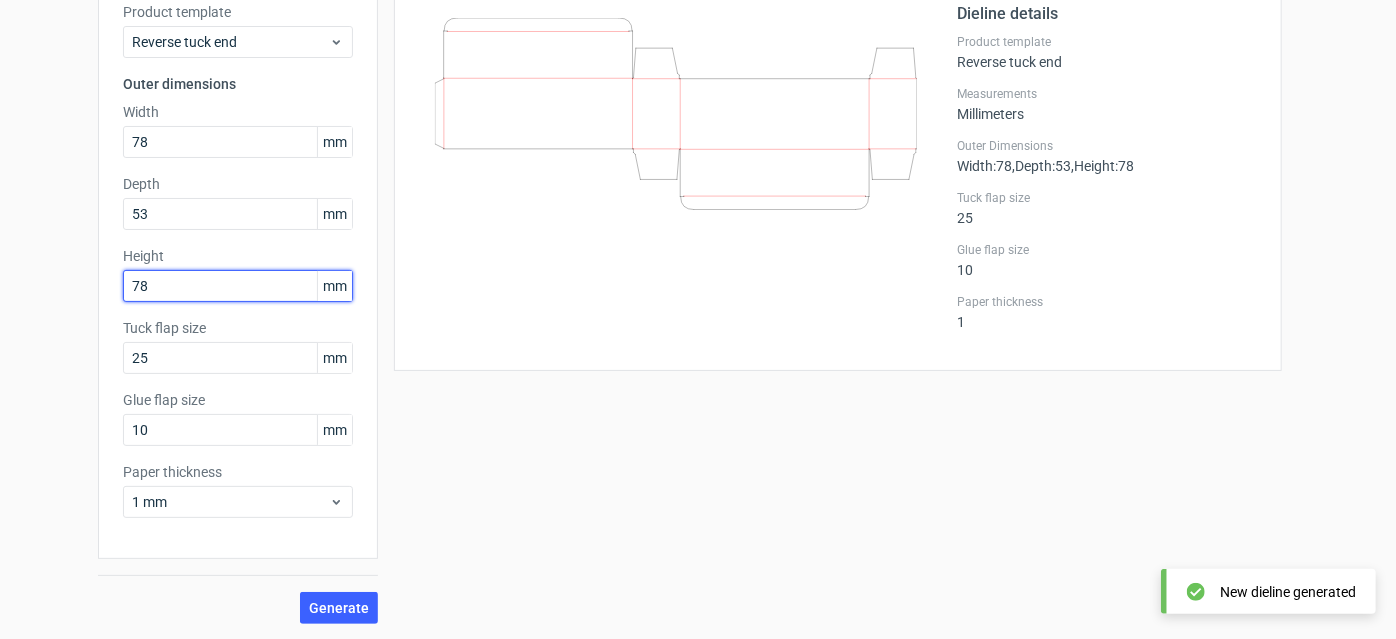 click on "78" at bounding box center [238, 286] 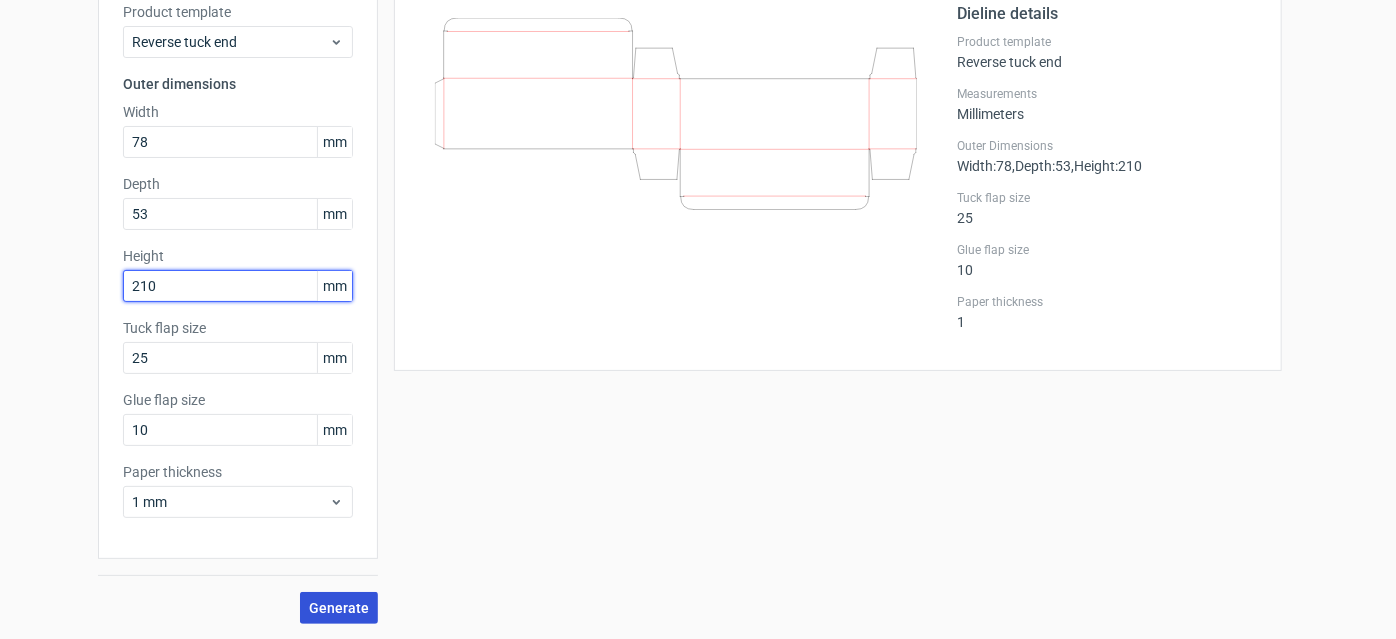 type on "210" 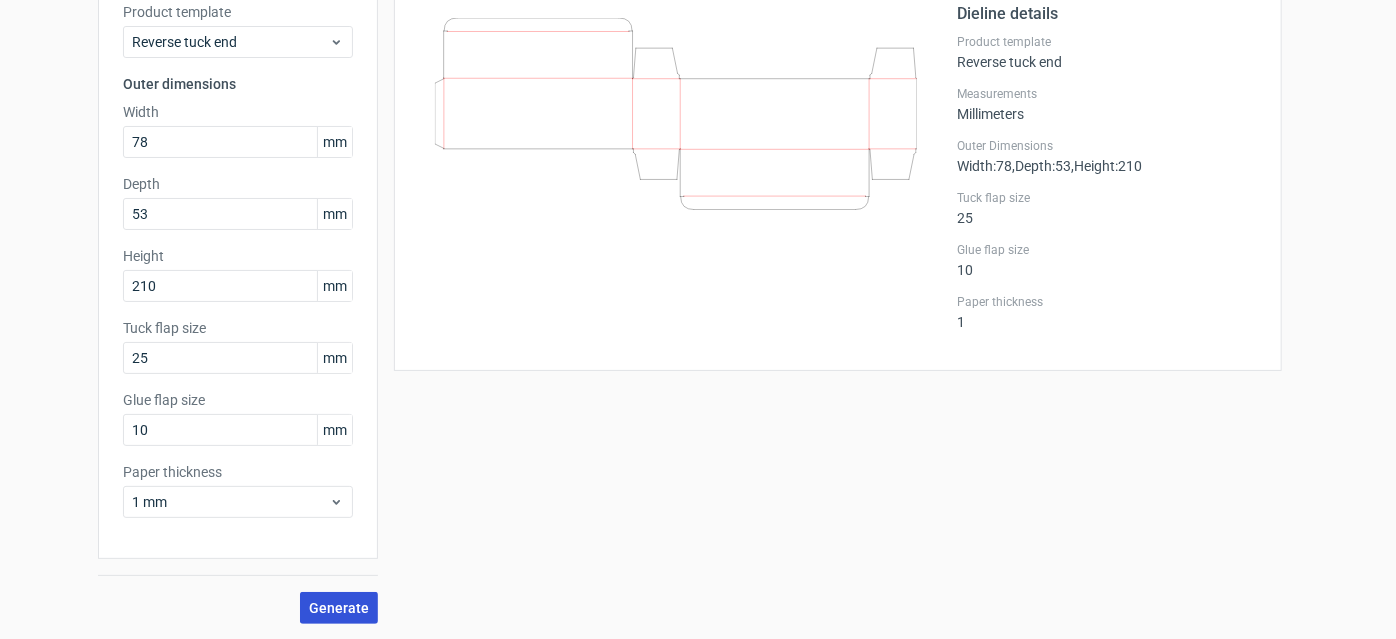 click on "Generate" at bounding box center [339, 608] 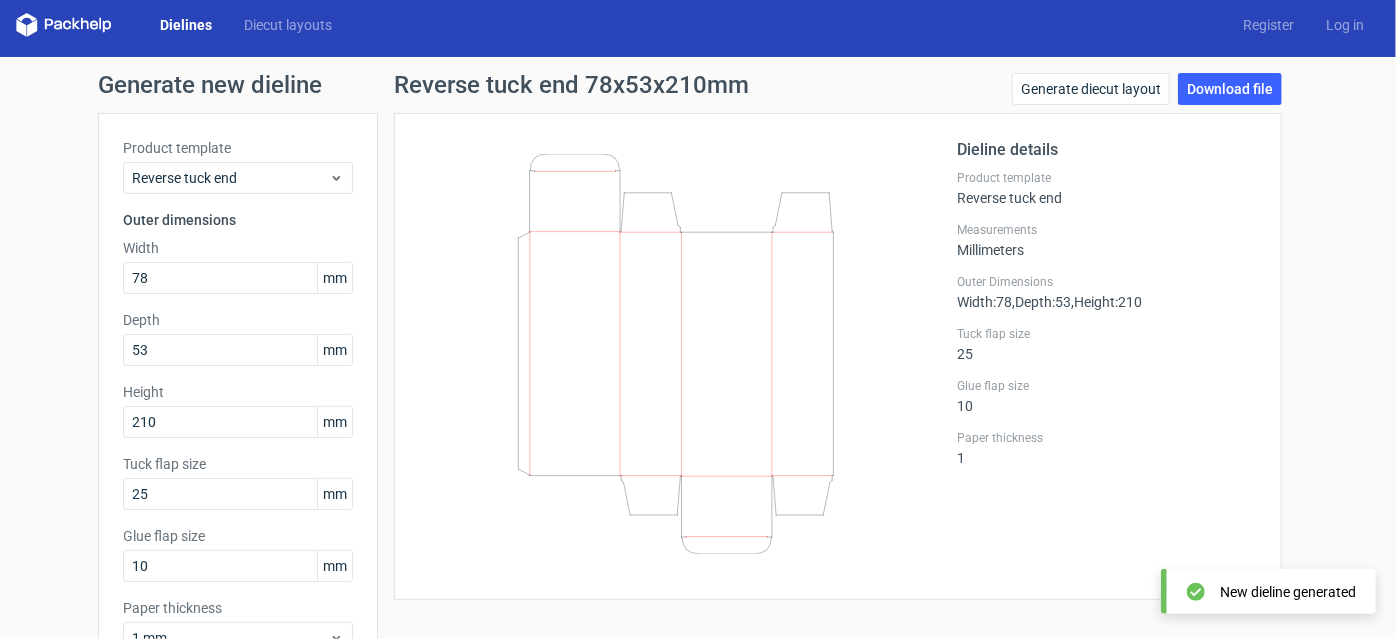 scroll, scrollTop: 0, scrollLeft: 0, axis: both 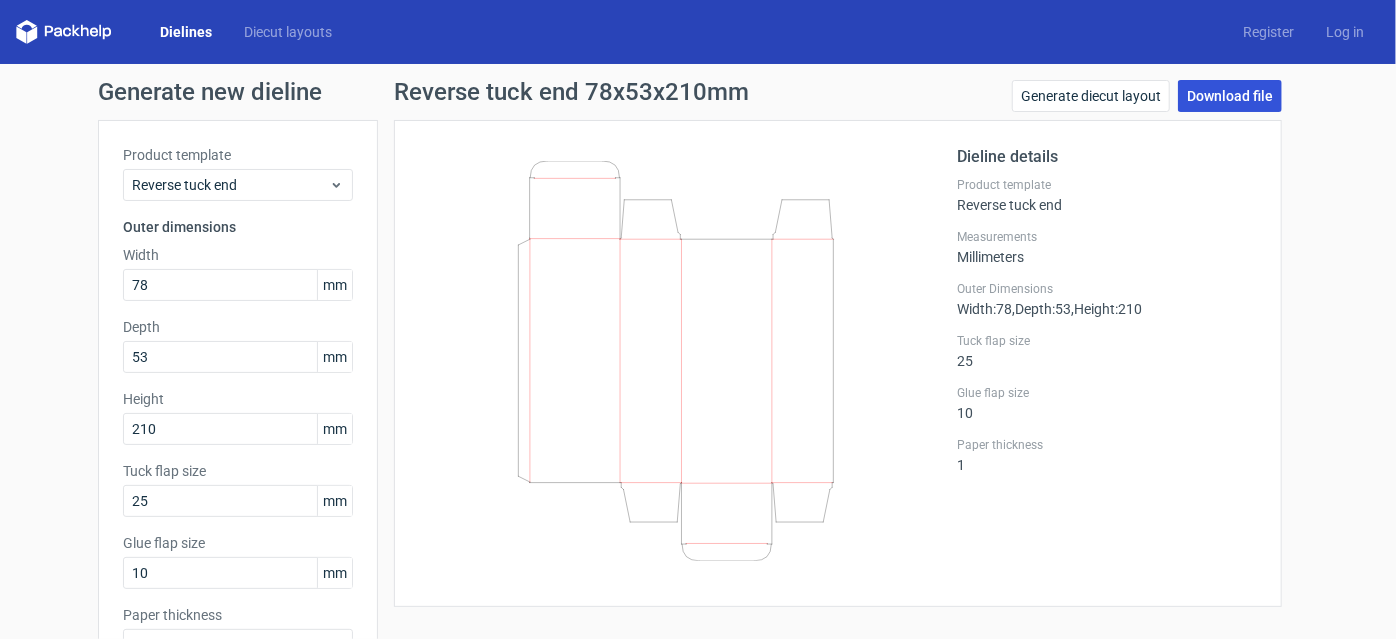 click on "Download file" at bounding box center (1230, 96) 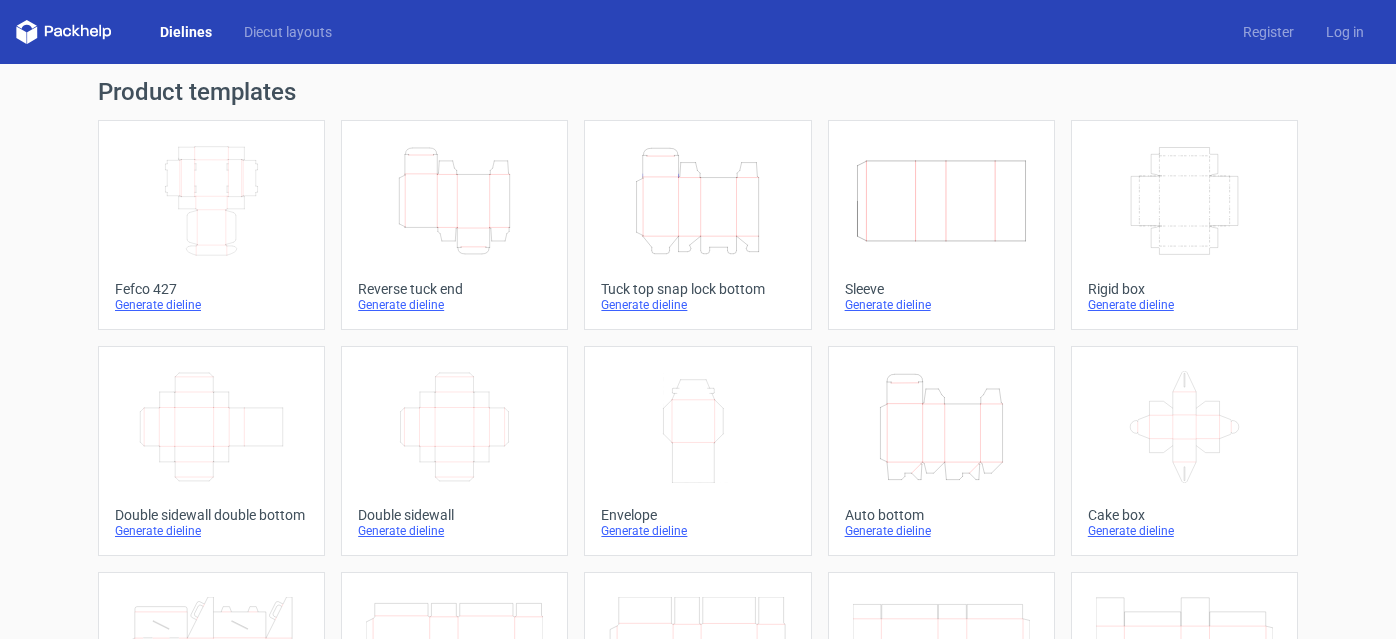 scroll, scrollTop: 0, scrollLeft: 0, axis: both 